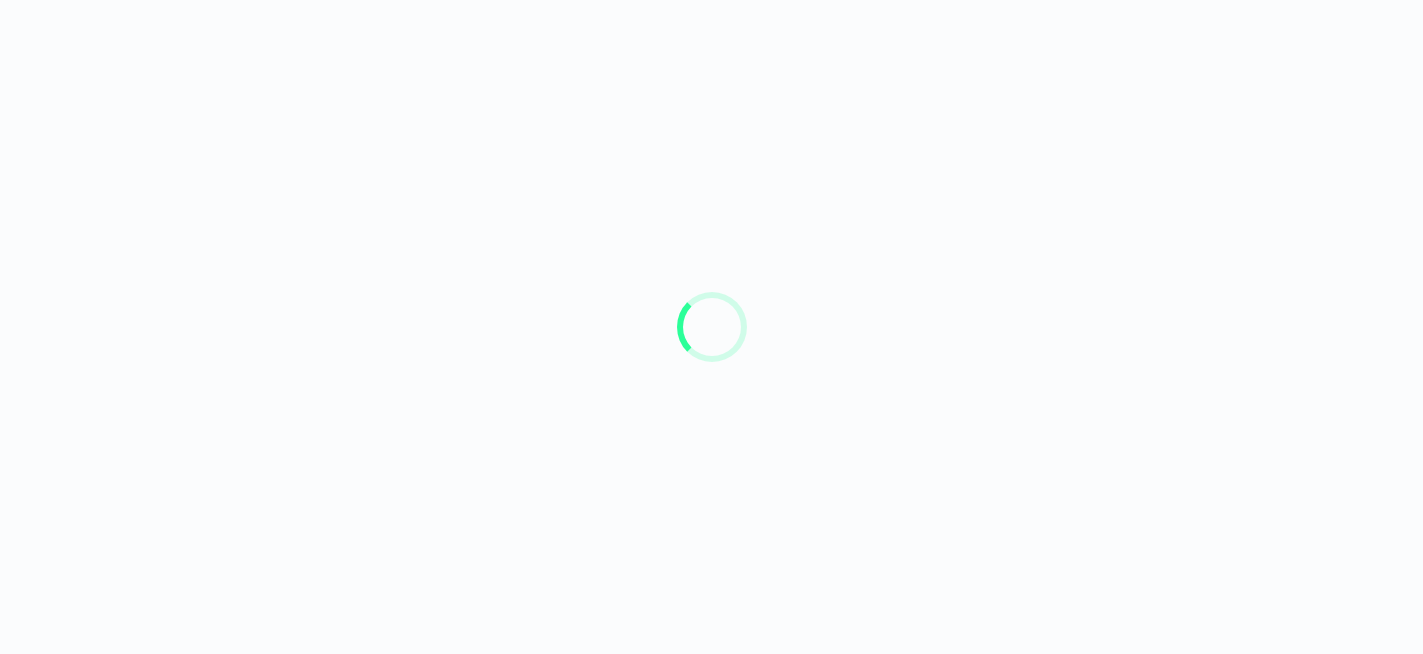 scroll, scrollTop: 0, scrollLeft: 0, axis: both 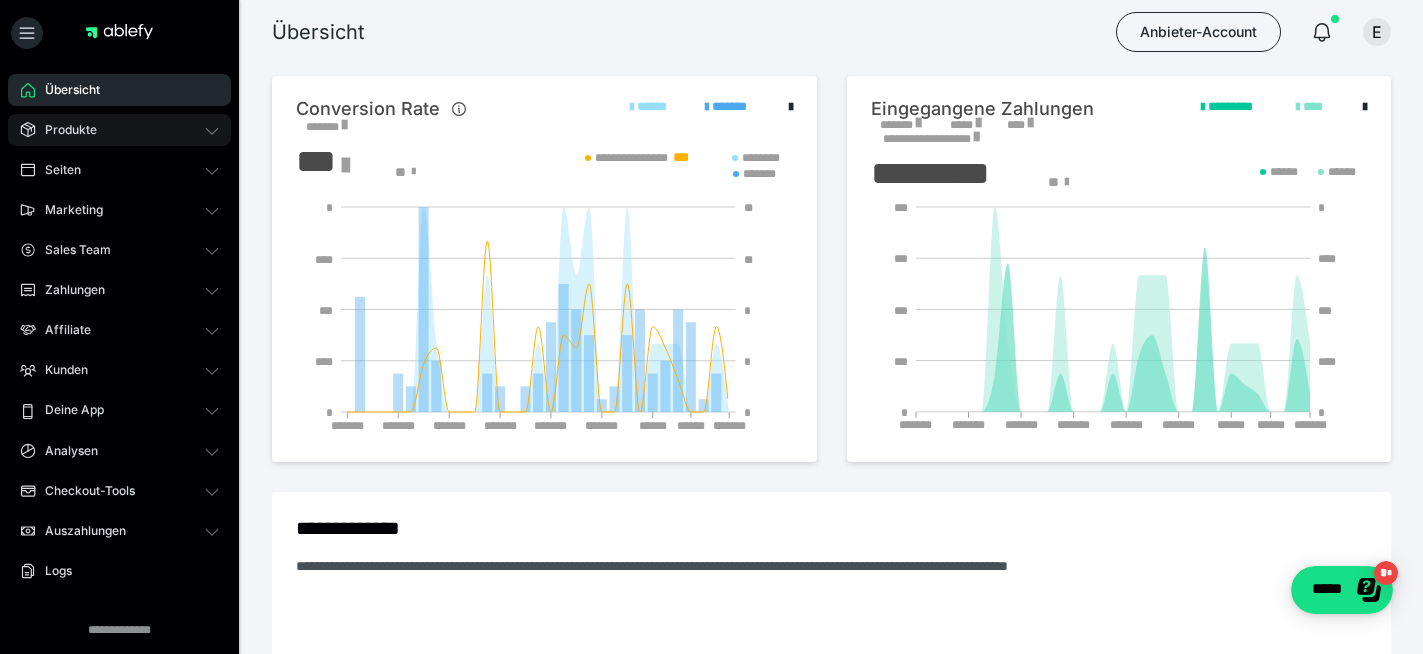 click on "Produkte" at bounding box center [119, 130] 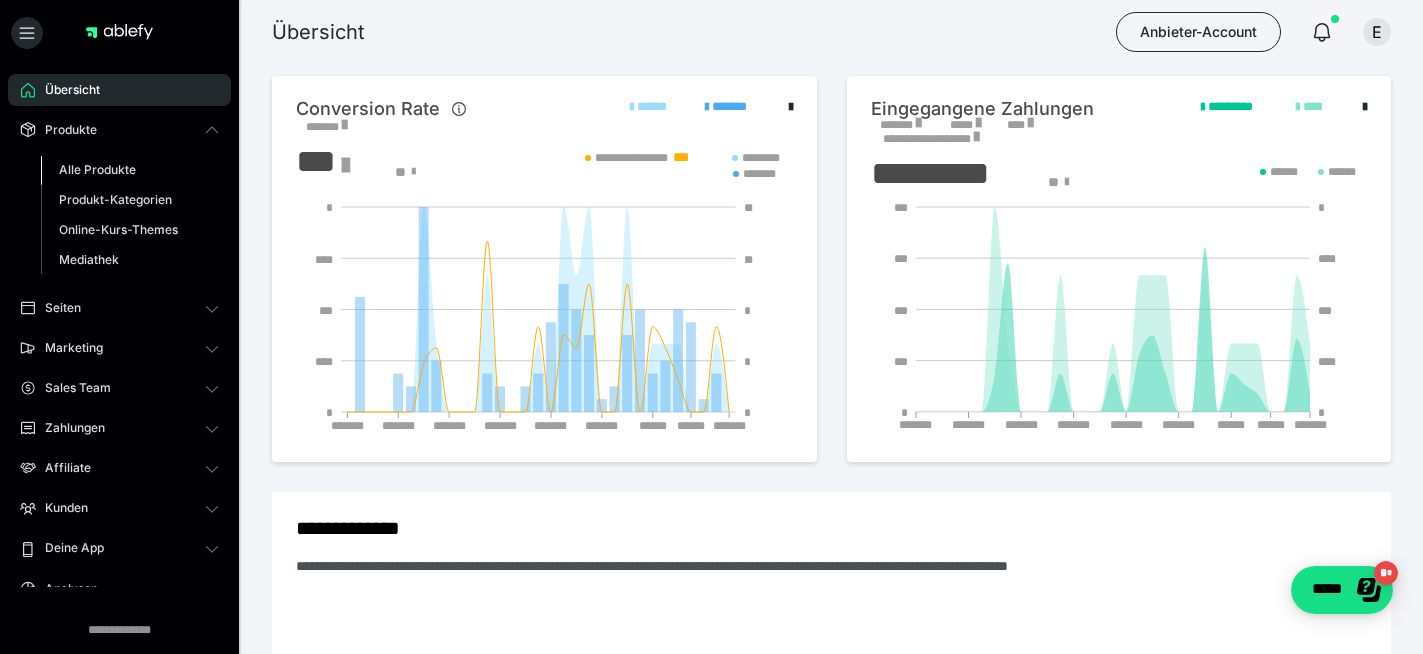 click on "Alle Produkte" at bounding box center [130, 170] 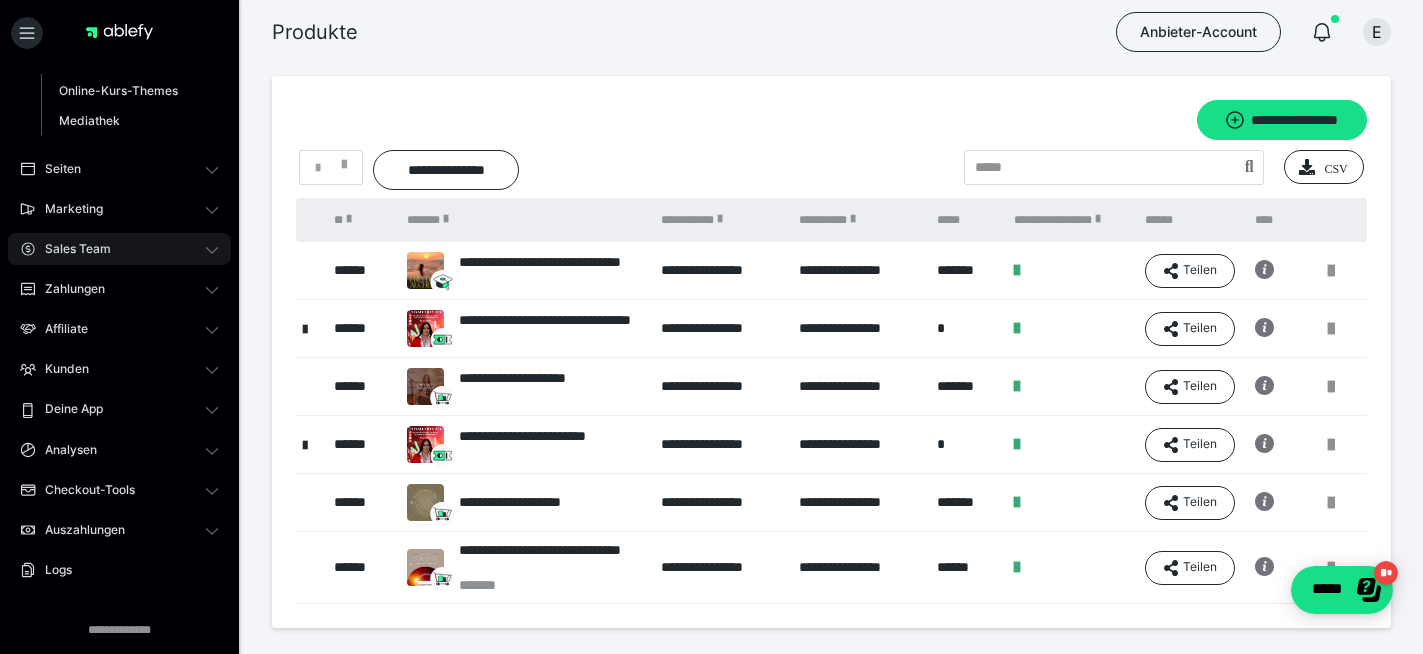 scroll, scrollTop: 129, scrollLeft: 0, axis: vertical 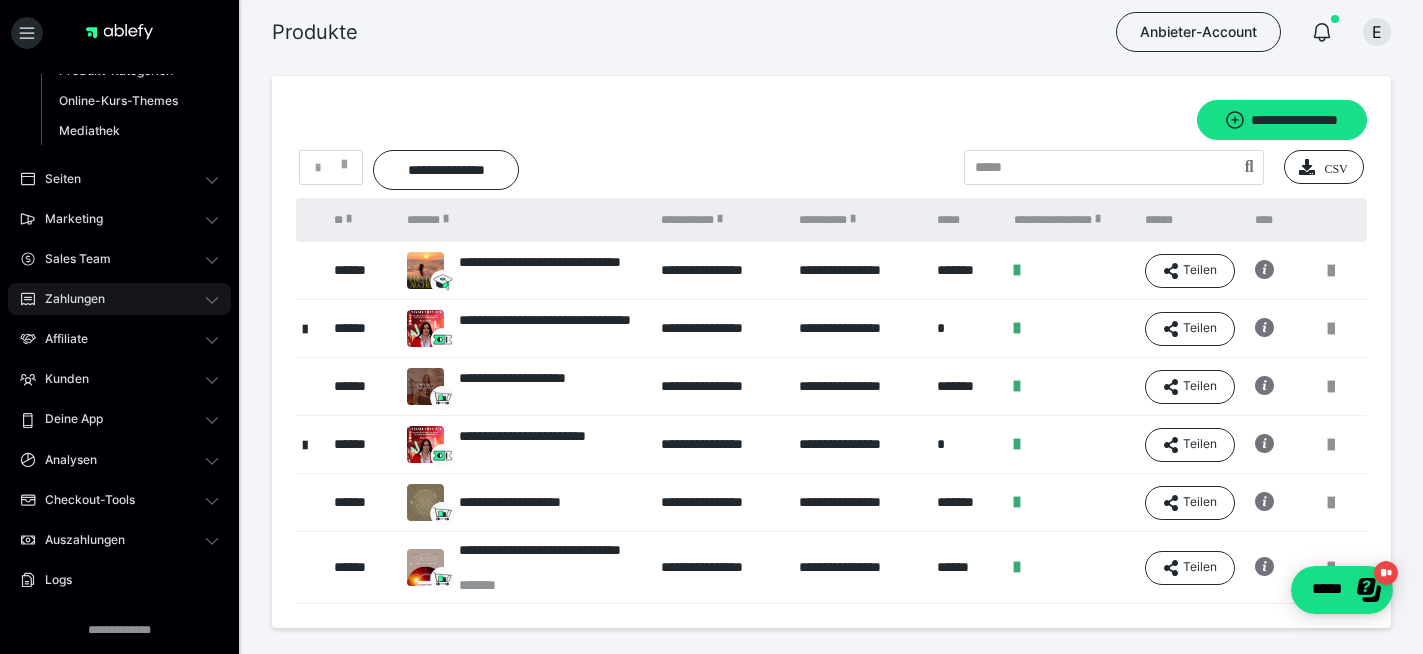 click on "Zahlungen" at bounding box center [119, 299] 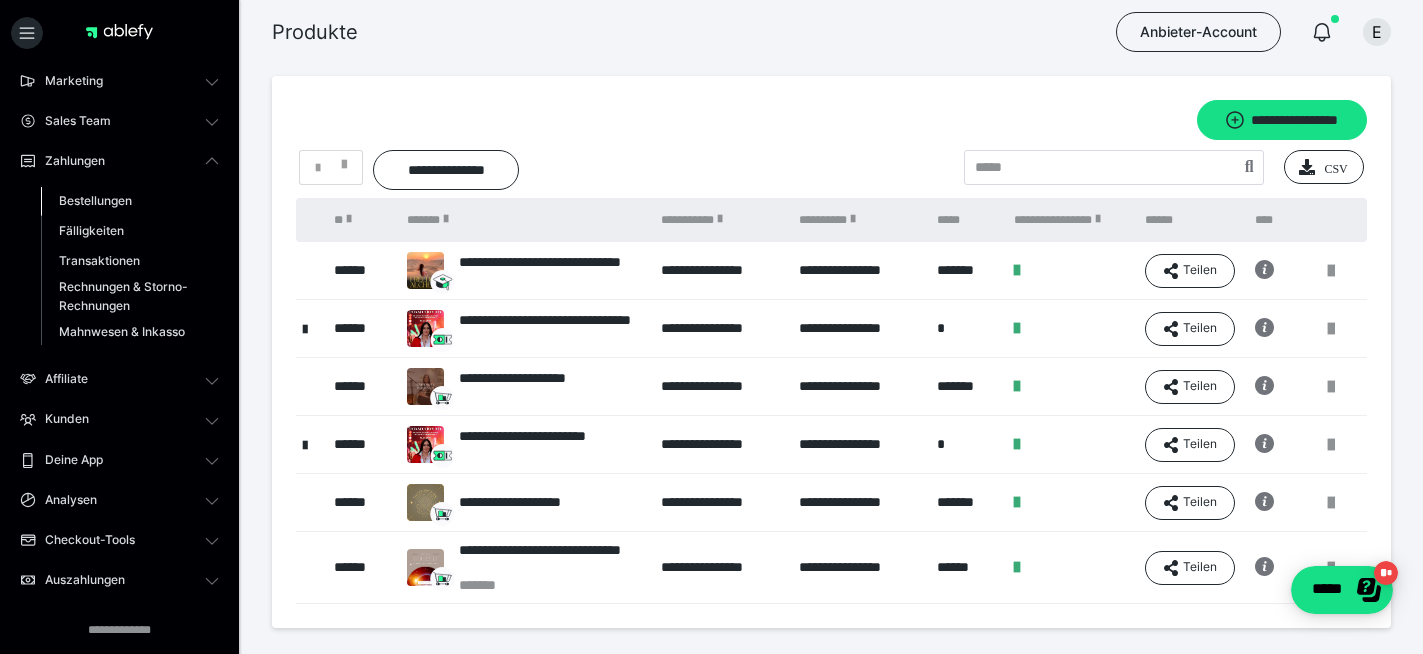 click on "Bestellungen" at bounding box center [95, 200] 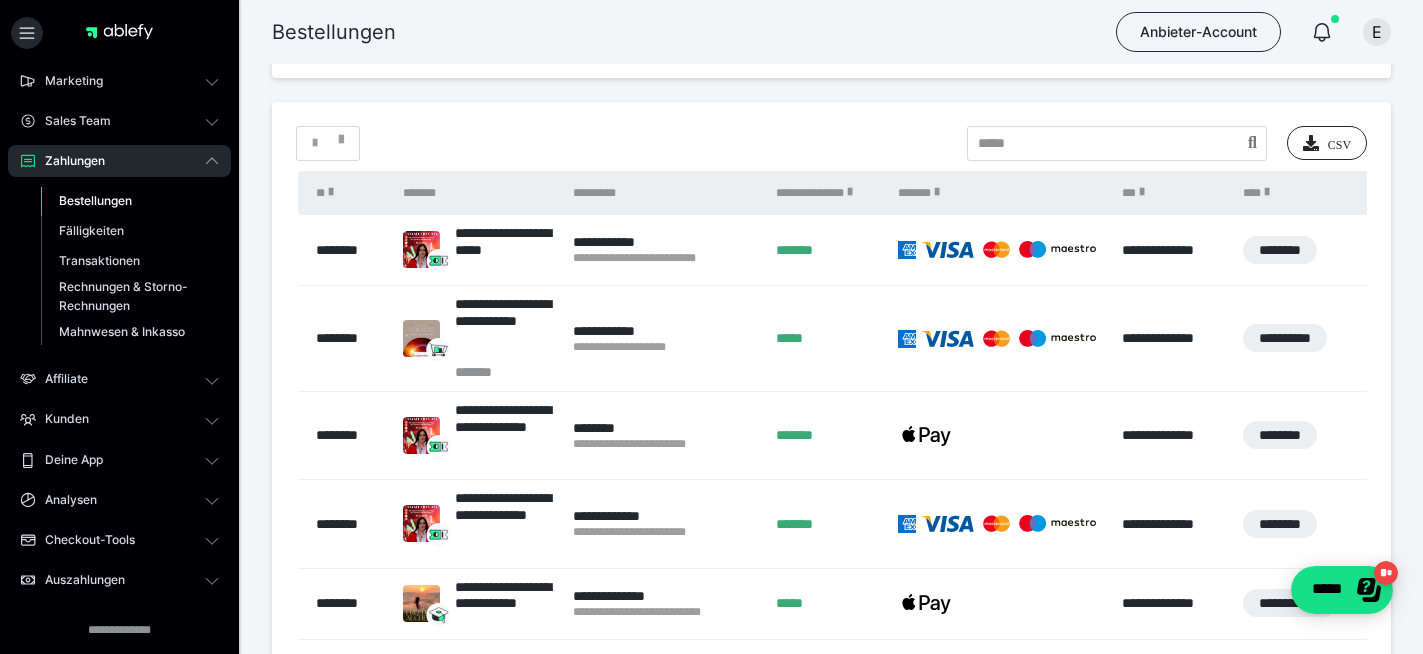 scroll, scrollTop: 373, scrollLeft: 0, axis: vertical 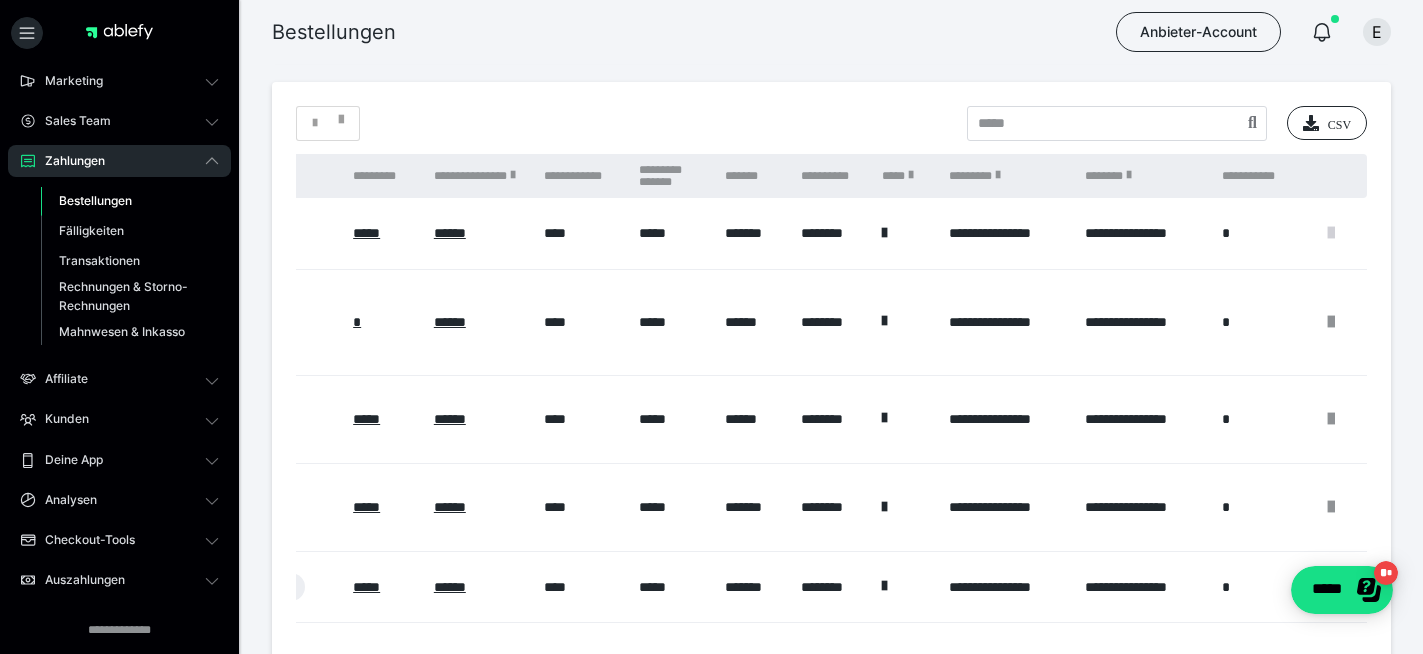 click at bounding box center [1331, 233] 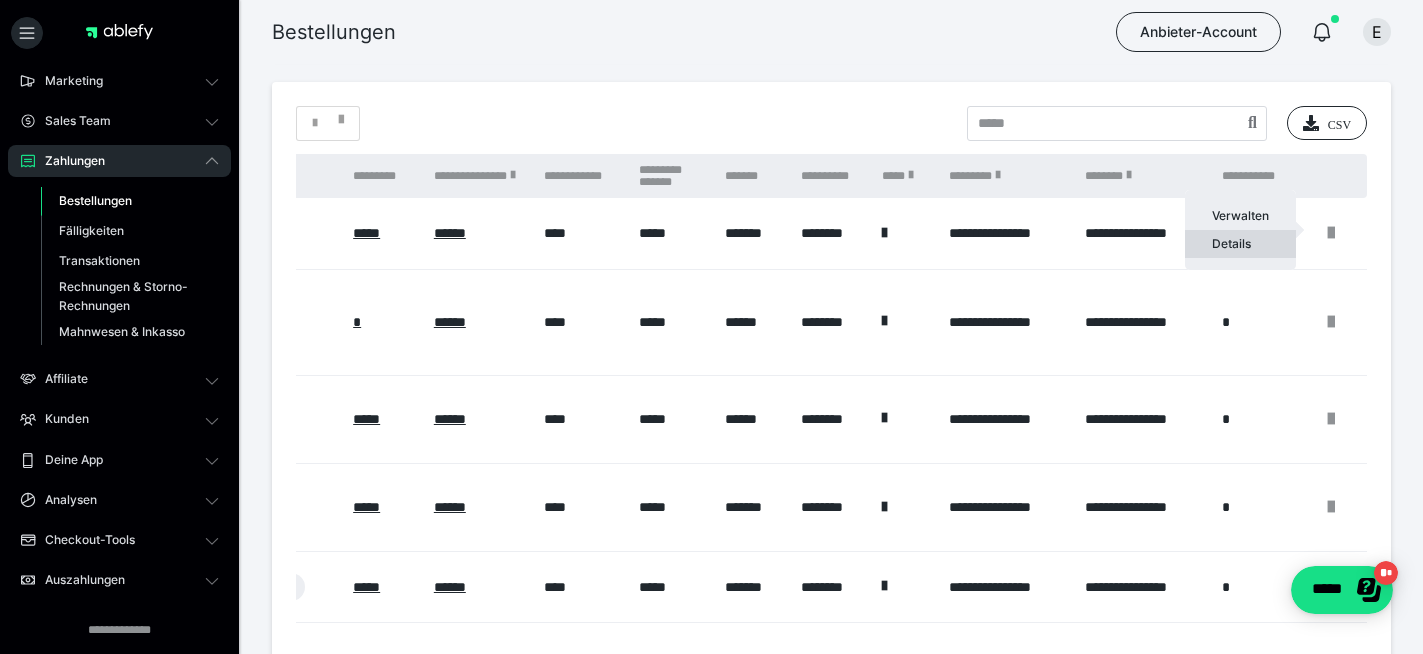 click on "Details" at bounding box center [1240, 244] 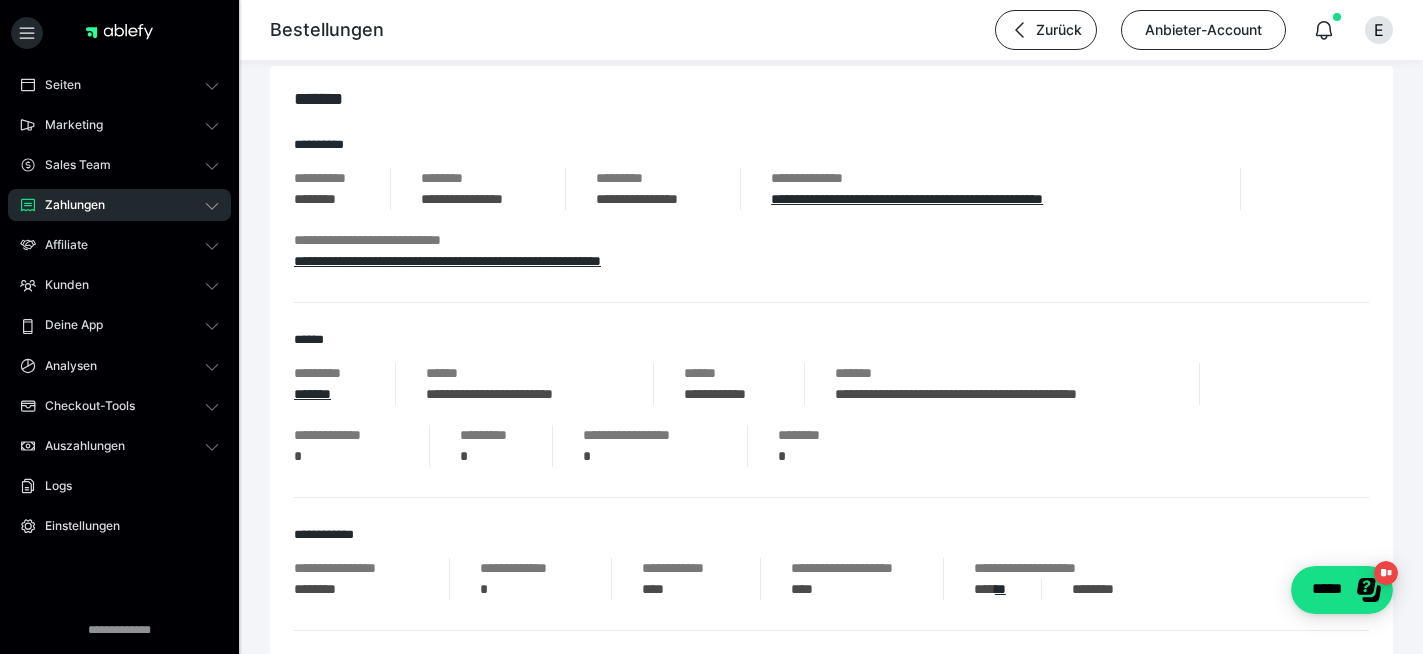 scroll, scrollTop: 220, scrollLeft: 0, axis: vertical 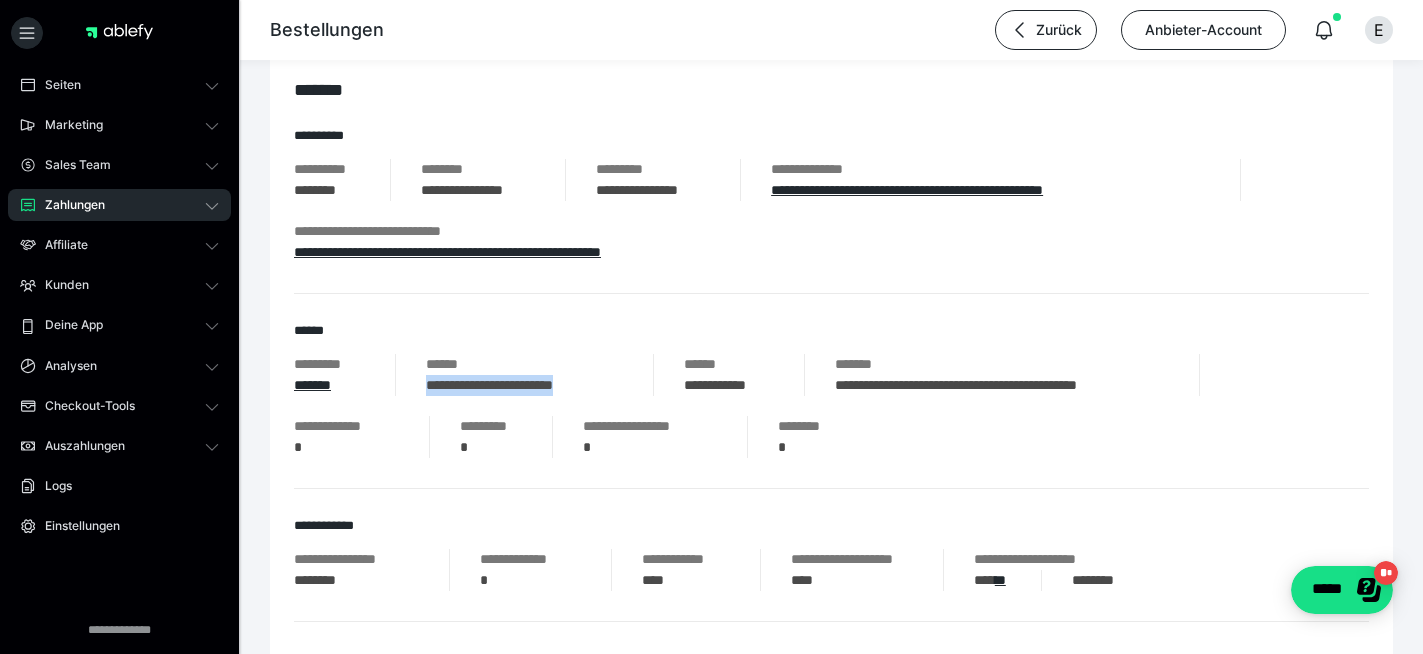 drag, startPoint x: 623, startPoint y: 386, endPoint x: 430, endPoint y: 384, distance: 193.01036 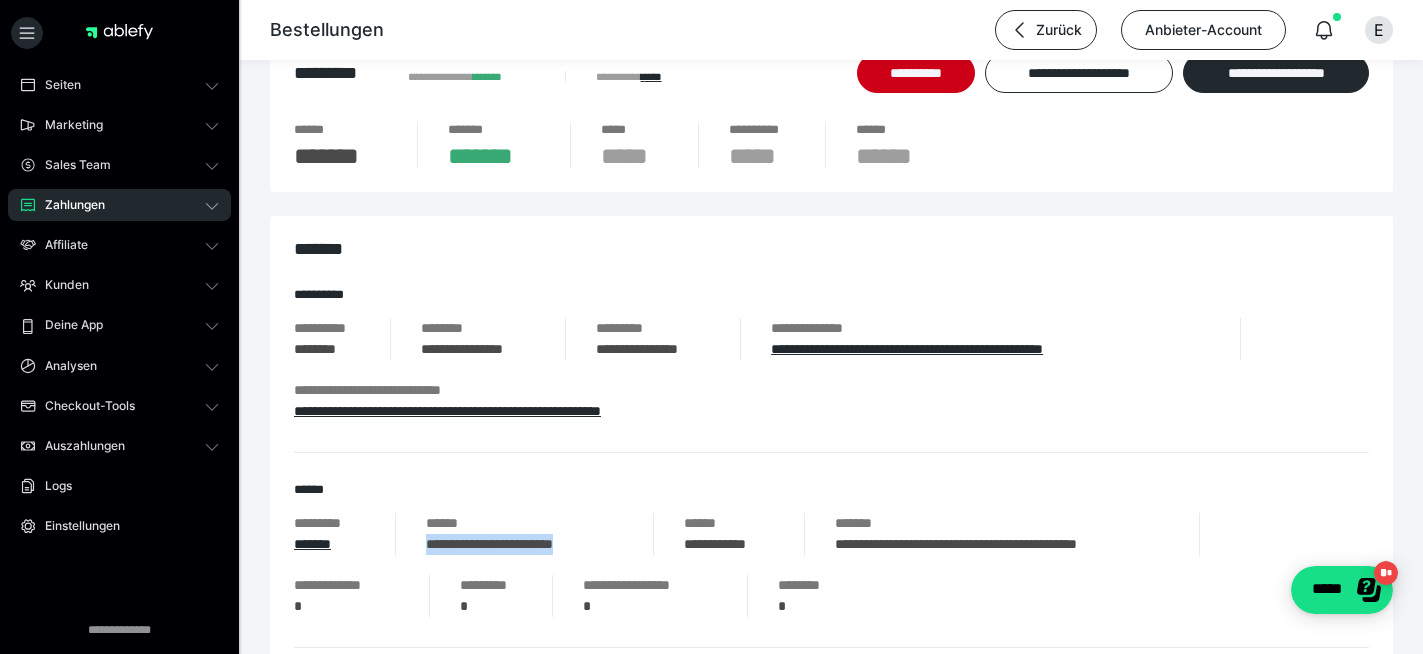 scroll, scrollTop: 0, scrollLeft: 0, axis: both 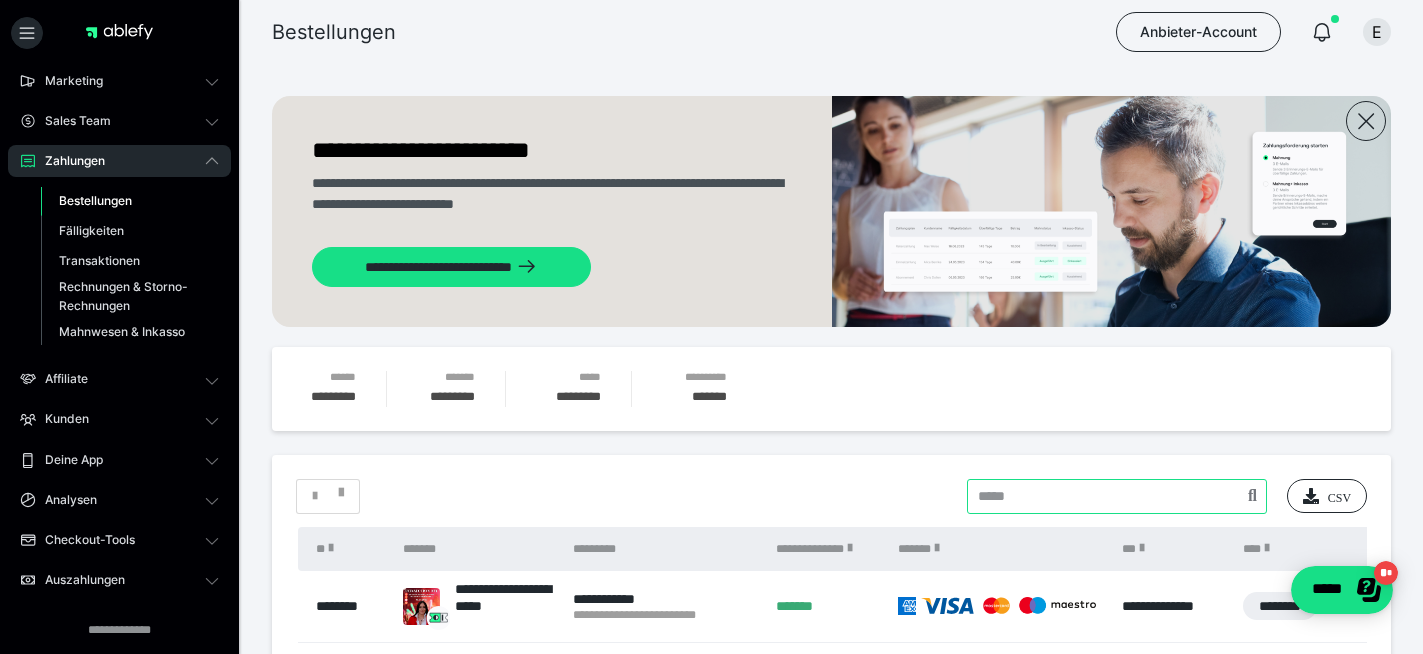click at bounding box center (1117, 496) 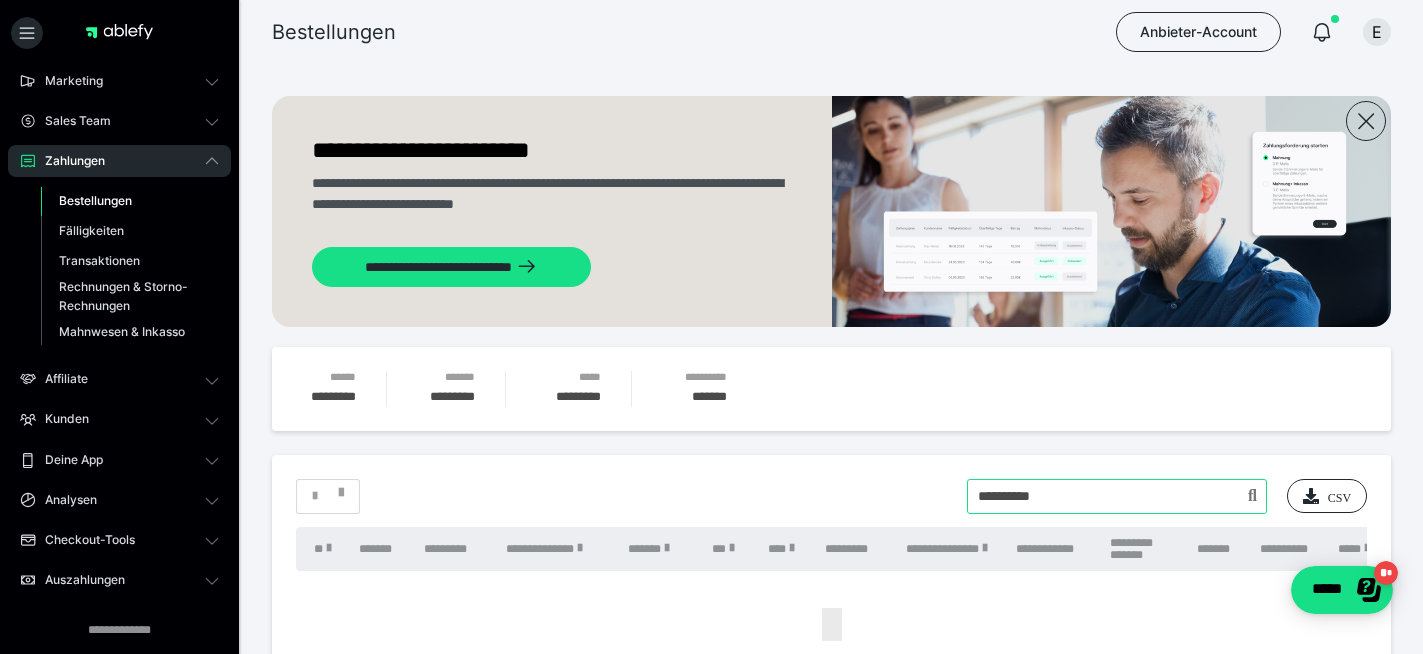 click at bounding box center (1117, 496) 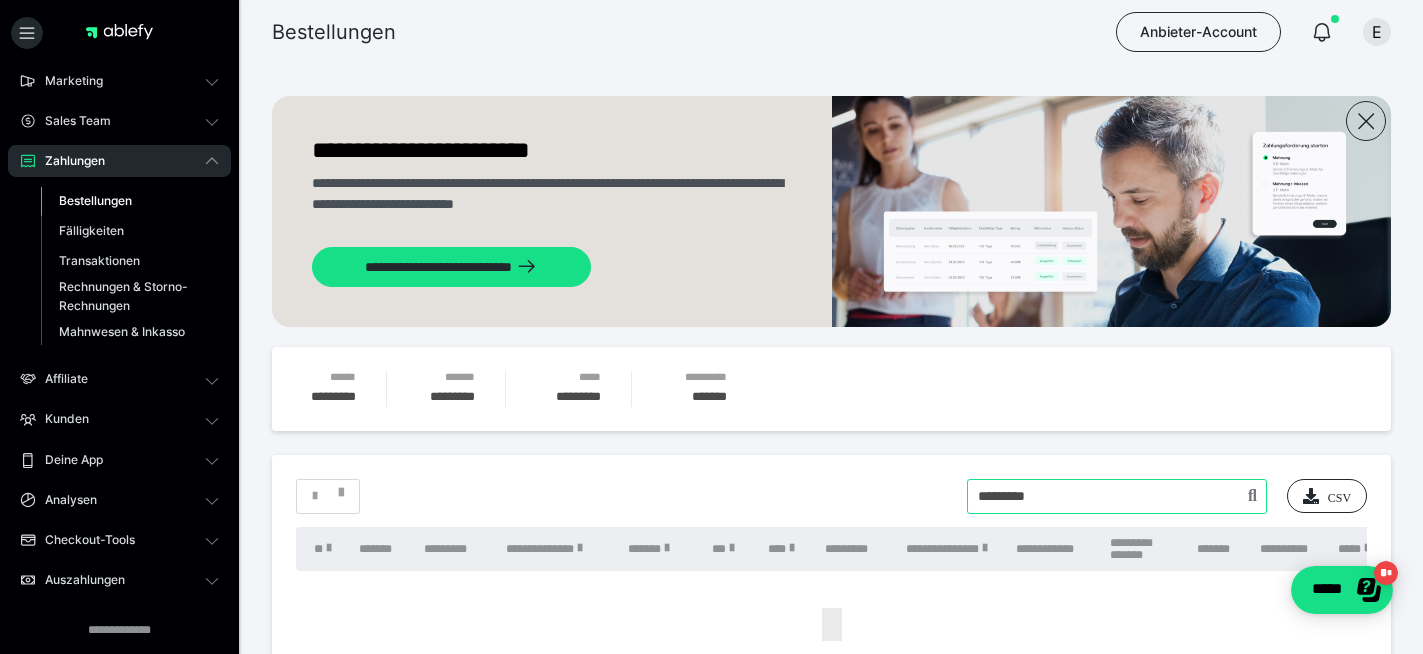 type on "*********" 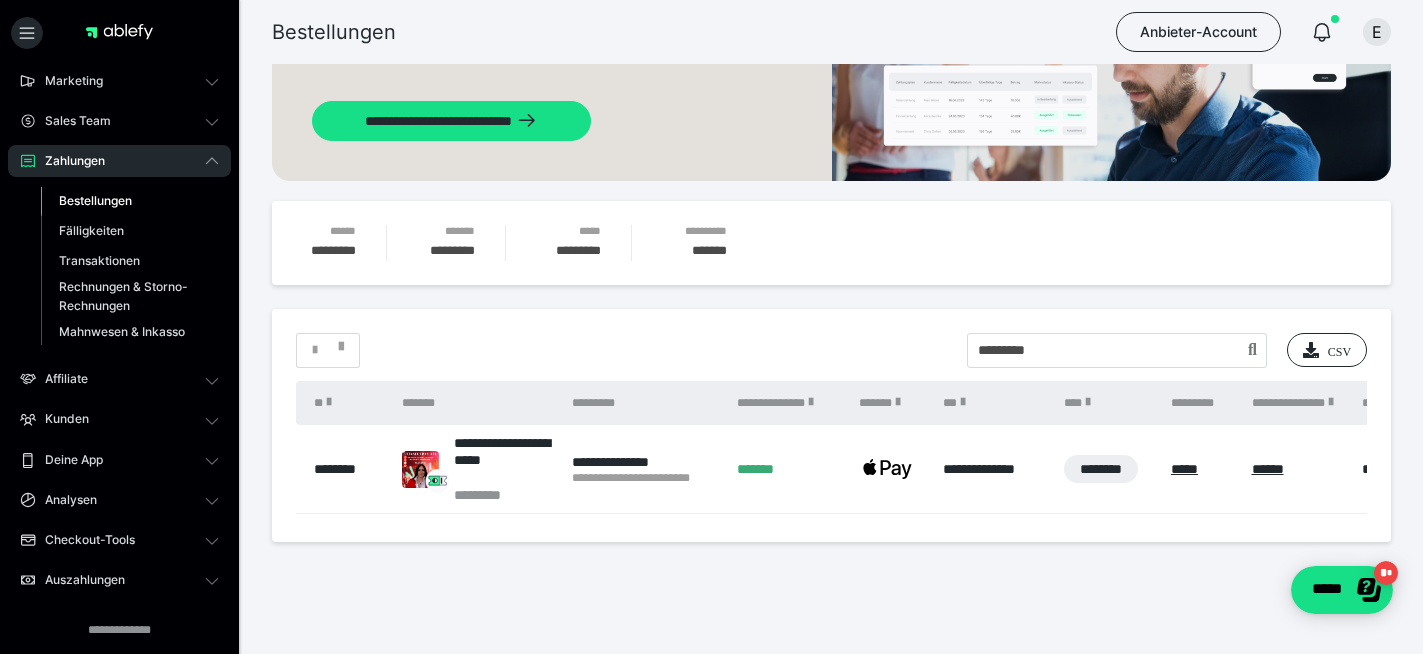 scroll, scrollTop: 158, scrollLeft: 0, axis: vertical 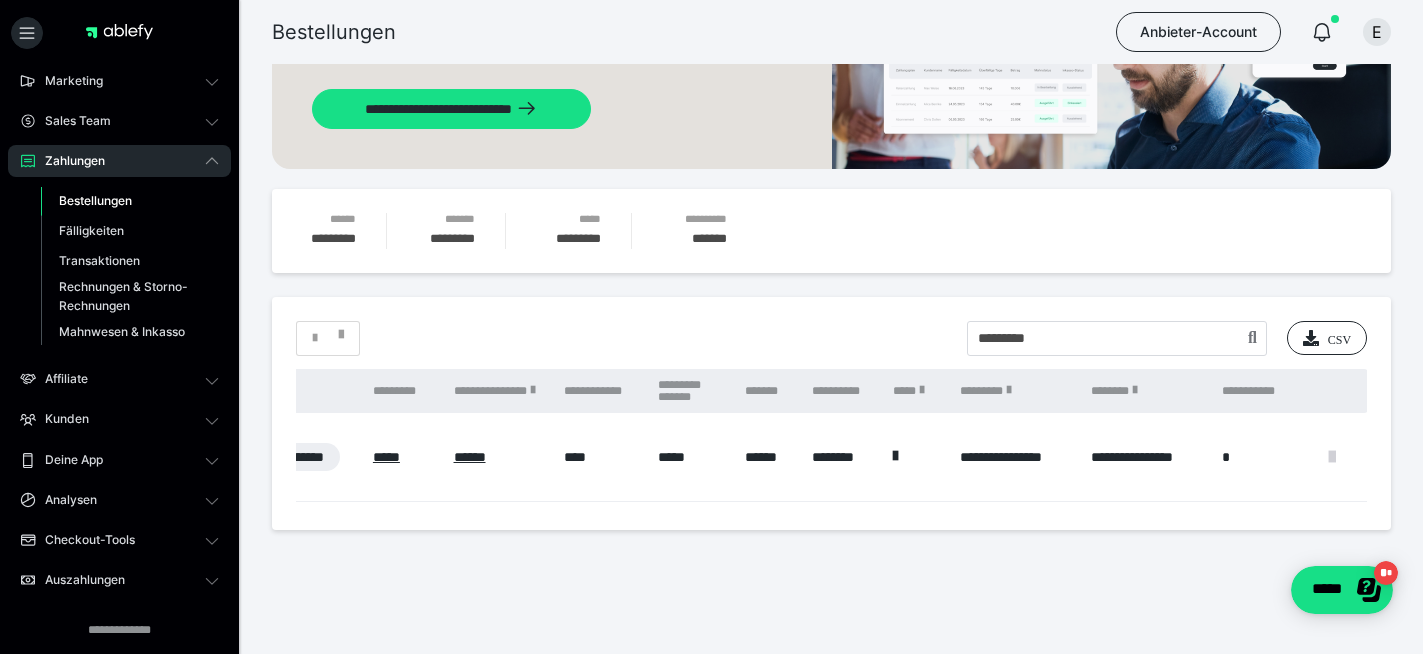 click at bounding box center (1332, 457) 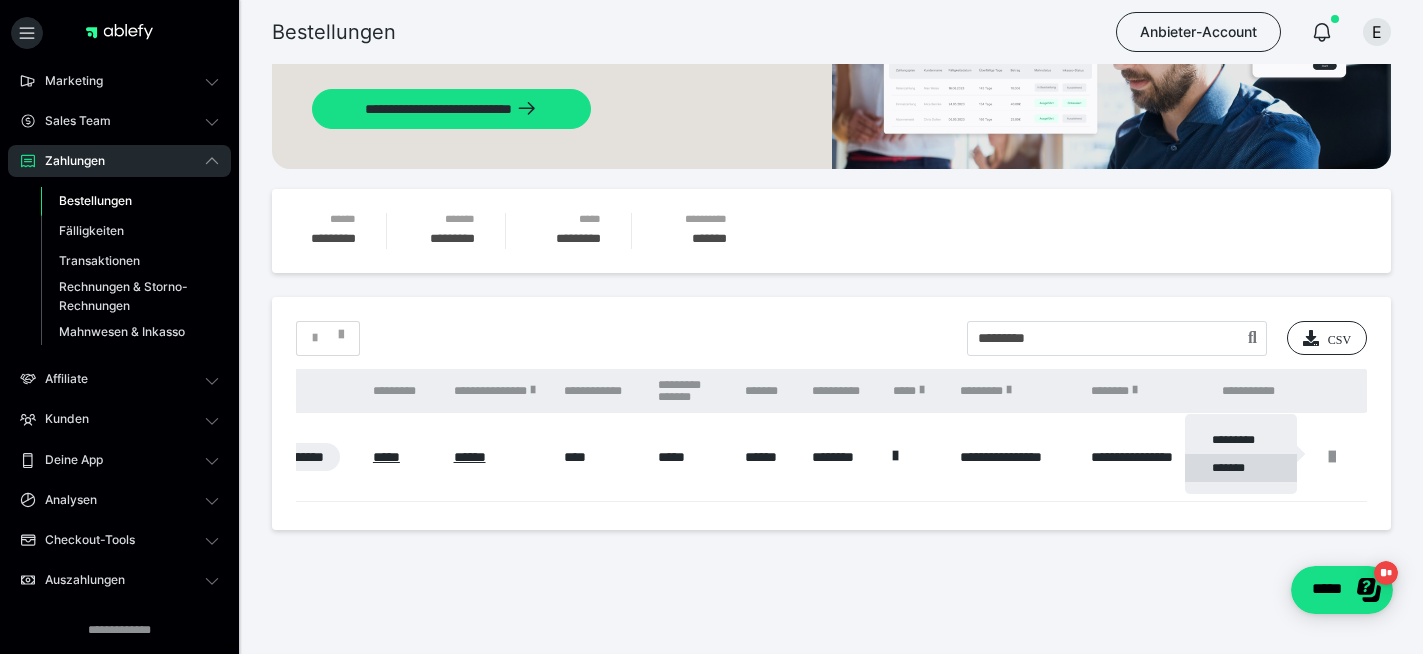click on "*******" at bounding box center [1241, 468] 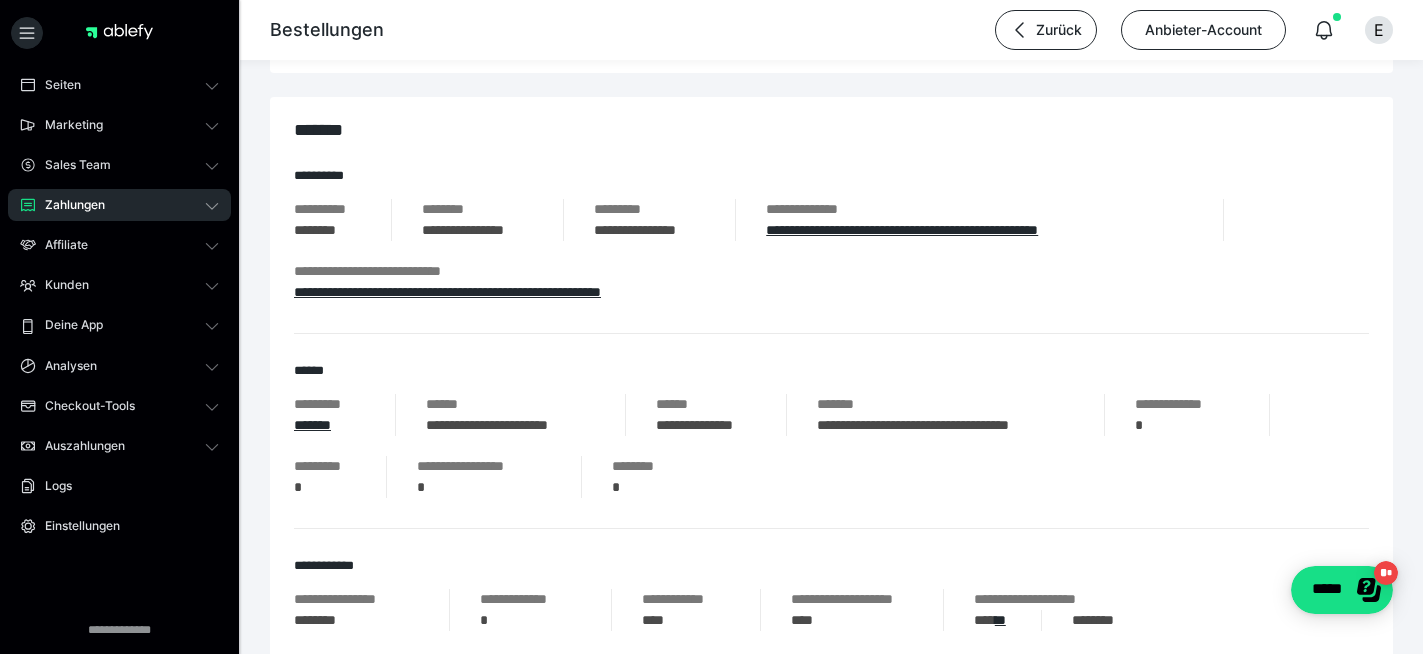 scroll, scrollTop: 187, scrollLeft: 0, axis: vertical 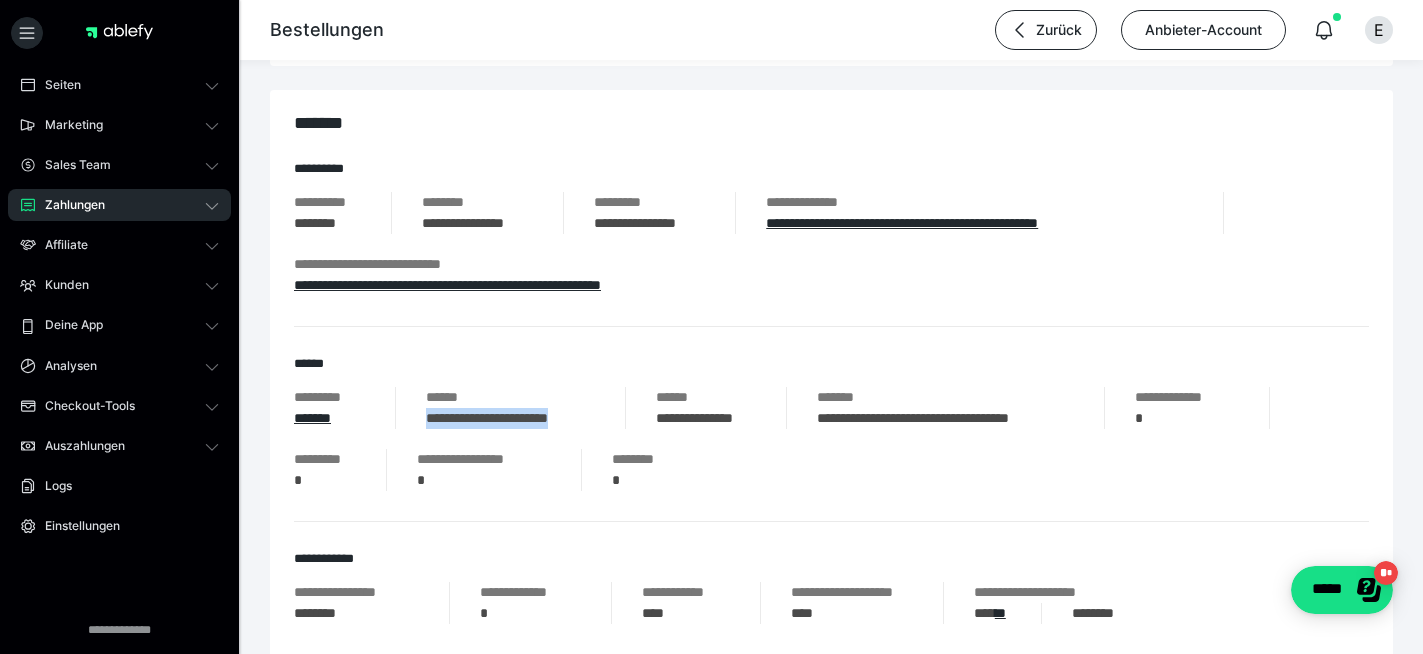 drag, startPoint x: 426, startPoint y: 418, endPoint x: 591, endPoint y: 423, distance: 165.07574 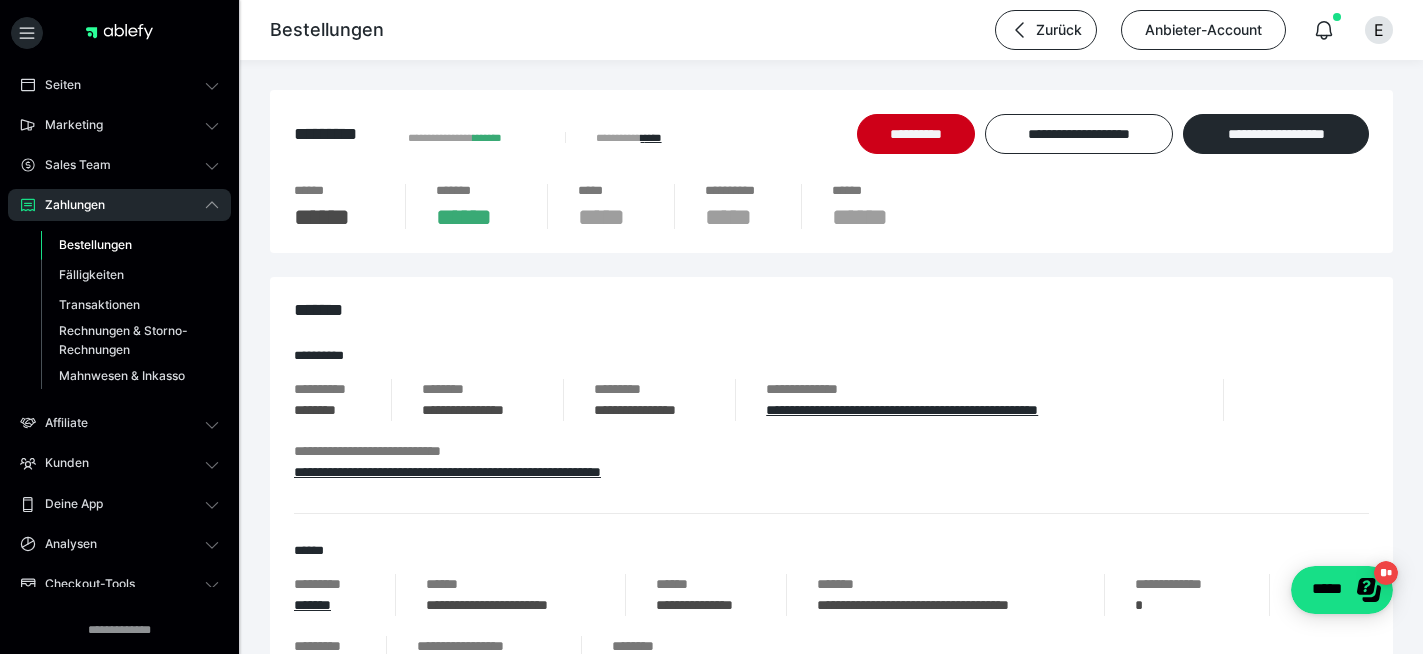 scroll, scrollTop: 187, scrollLeft: 0, axis: vertical 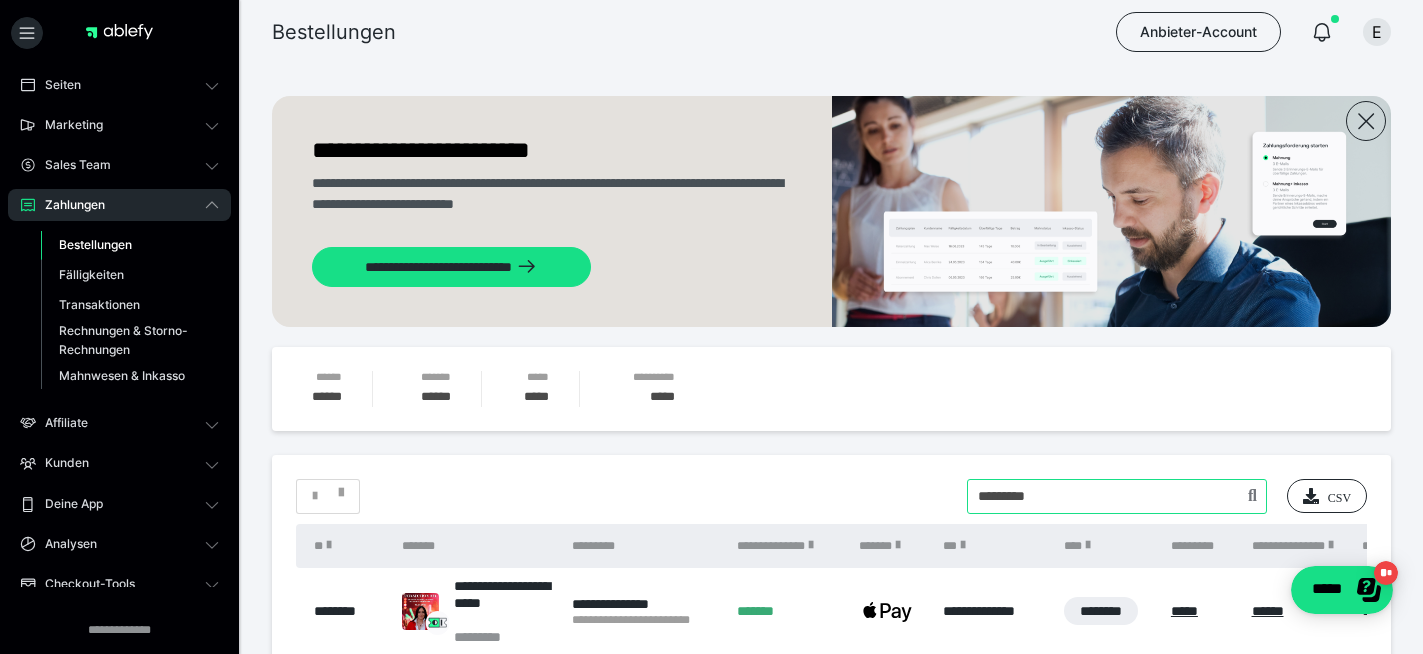 click at bounding box center [1117, 496] 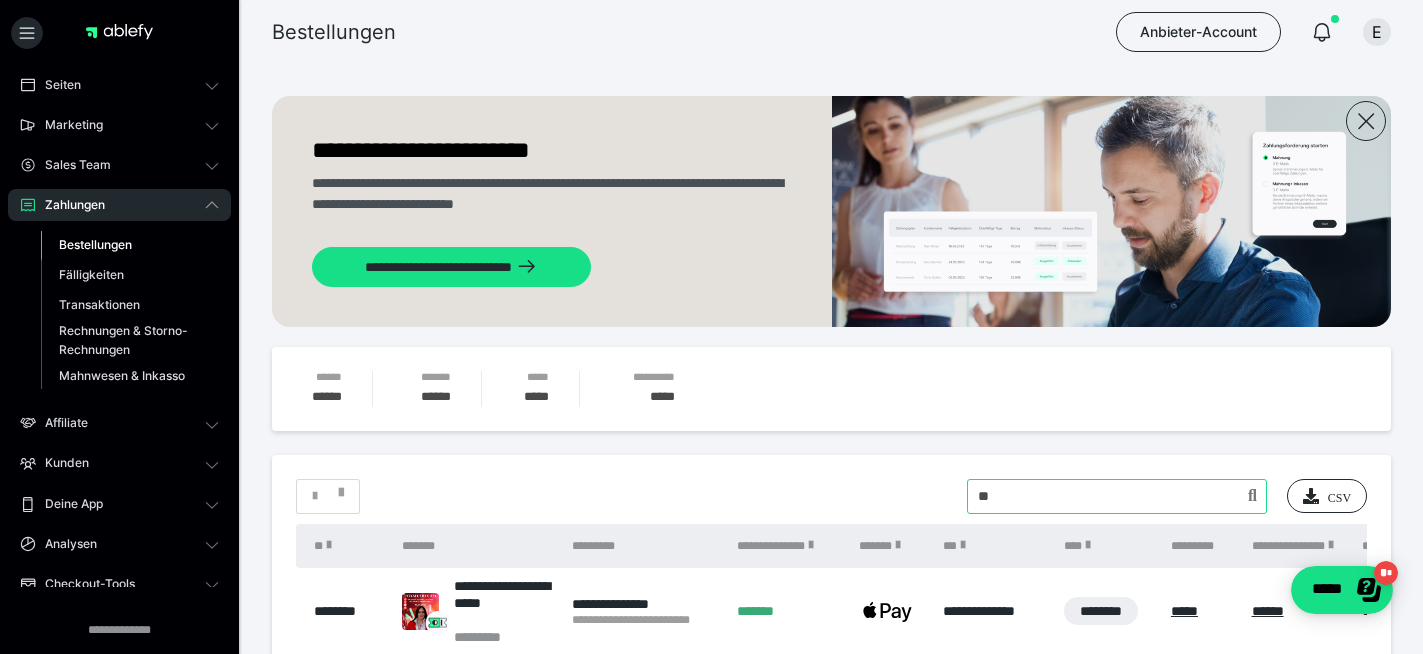 type on "*" 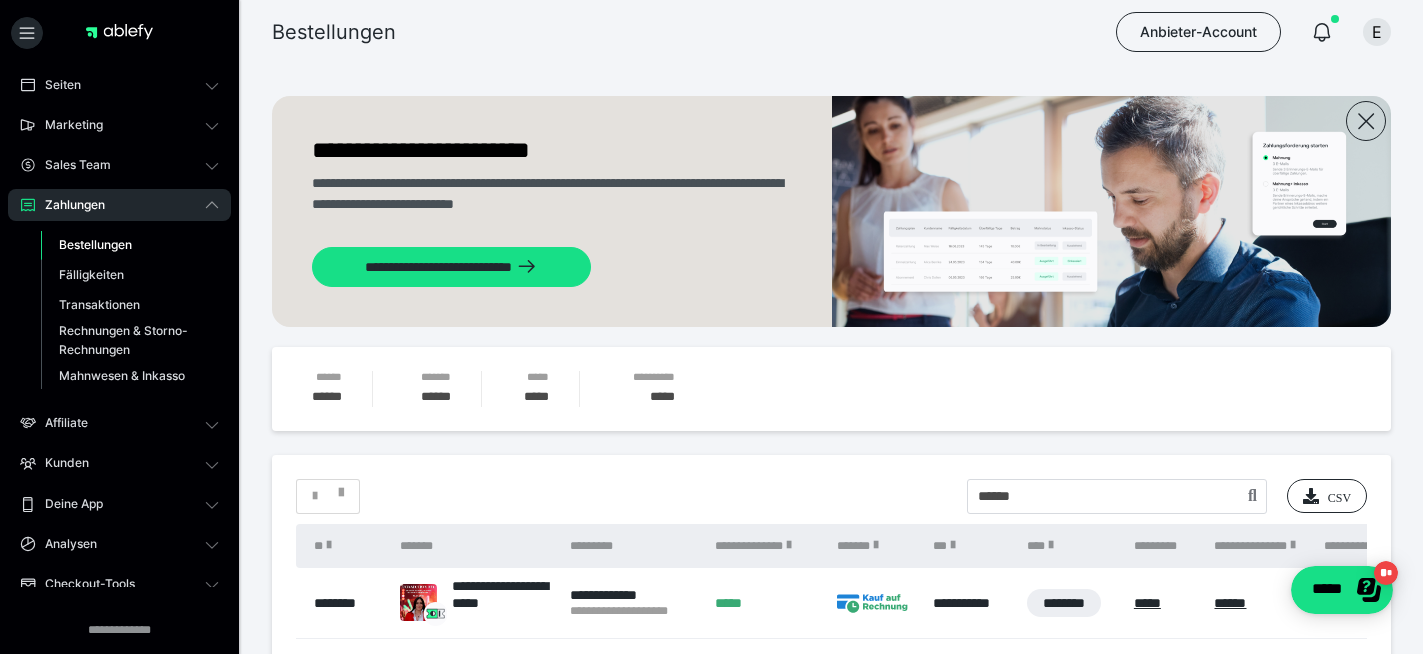 scroll, scrollTop: 140, scrollLeft: 0, axis: vertical 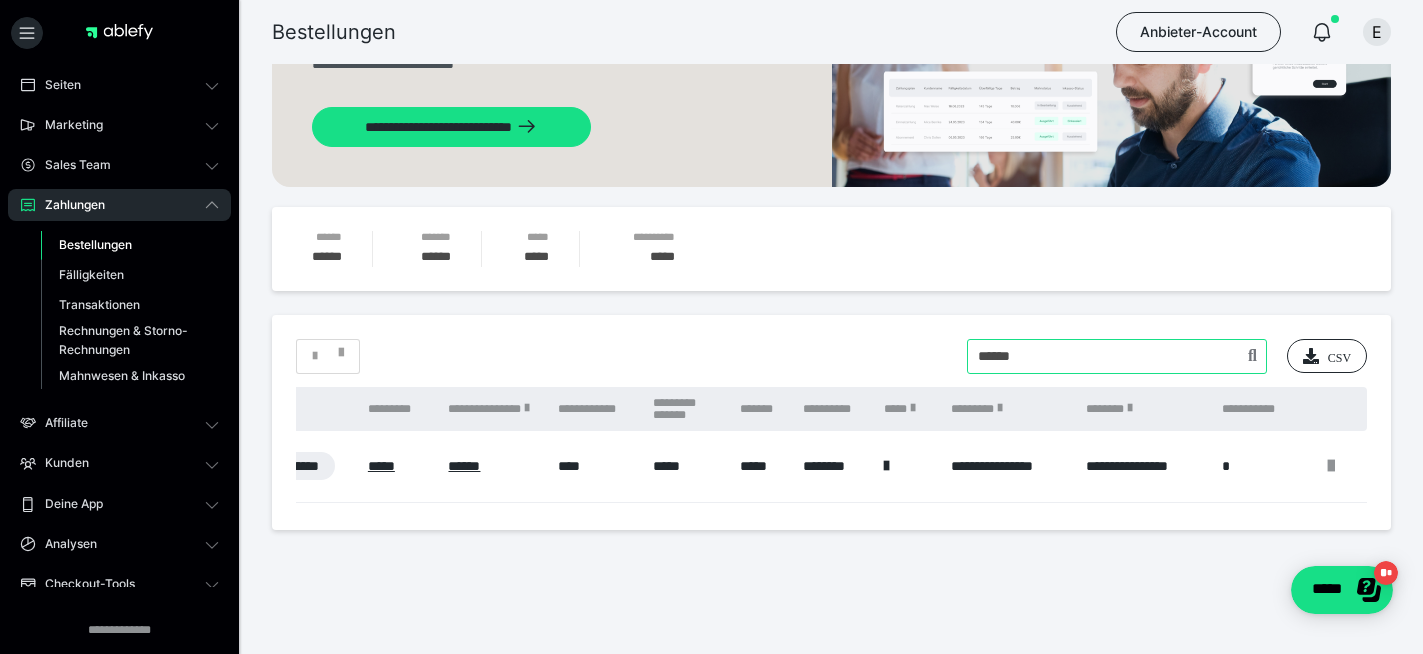click at bounding box center (1117, 356) 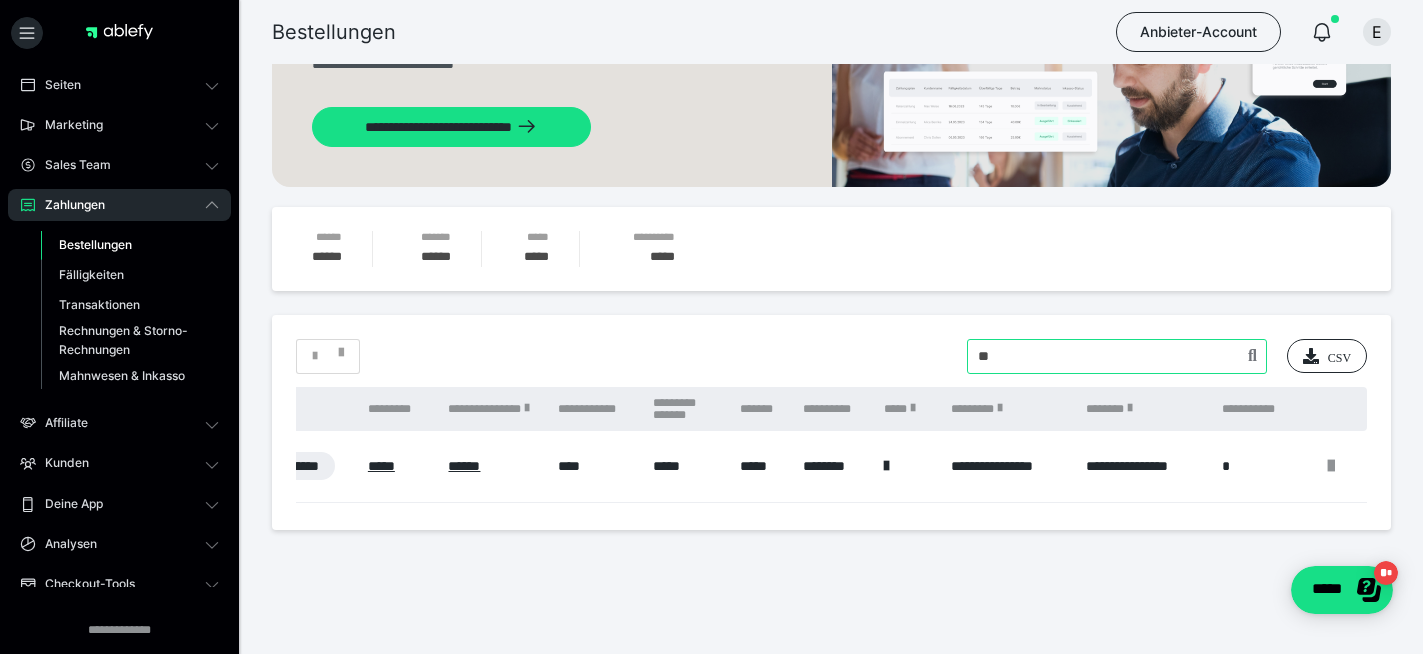 type on "*" 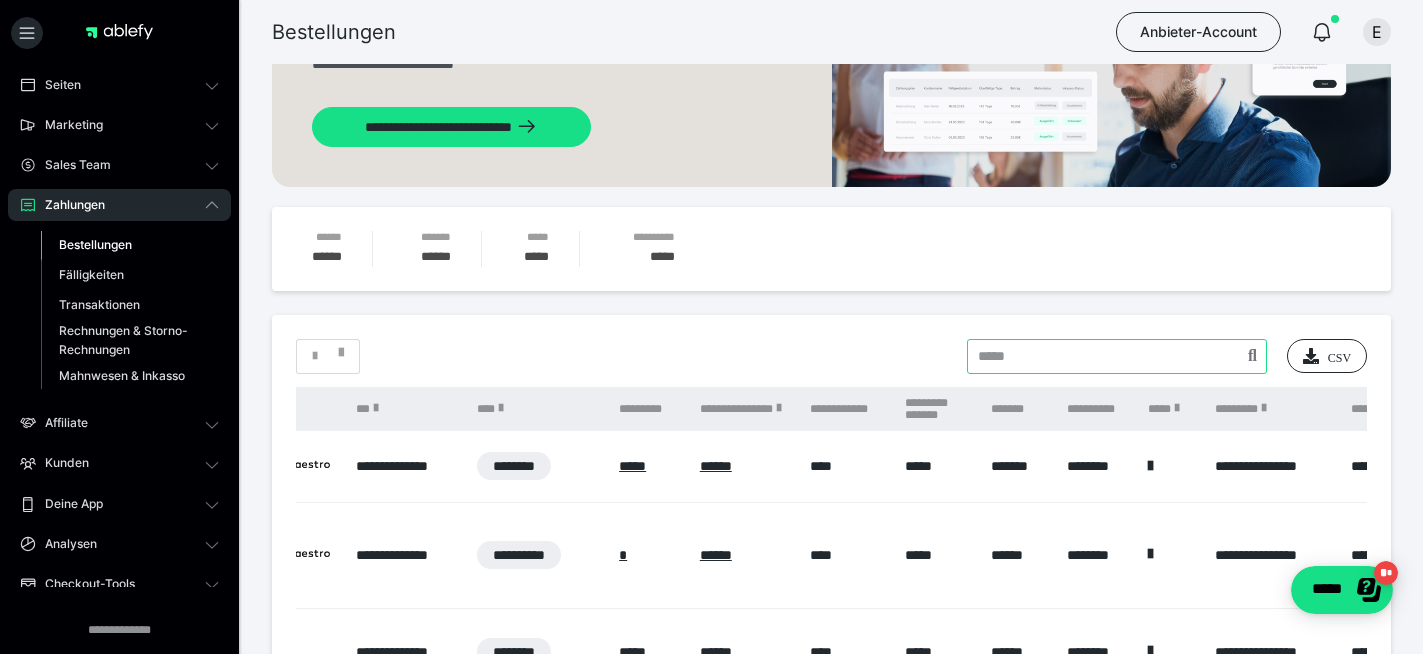 click at bounding box center [1117, 356] 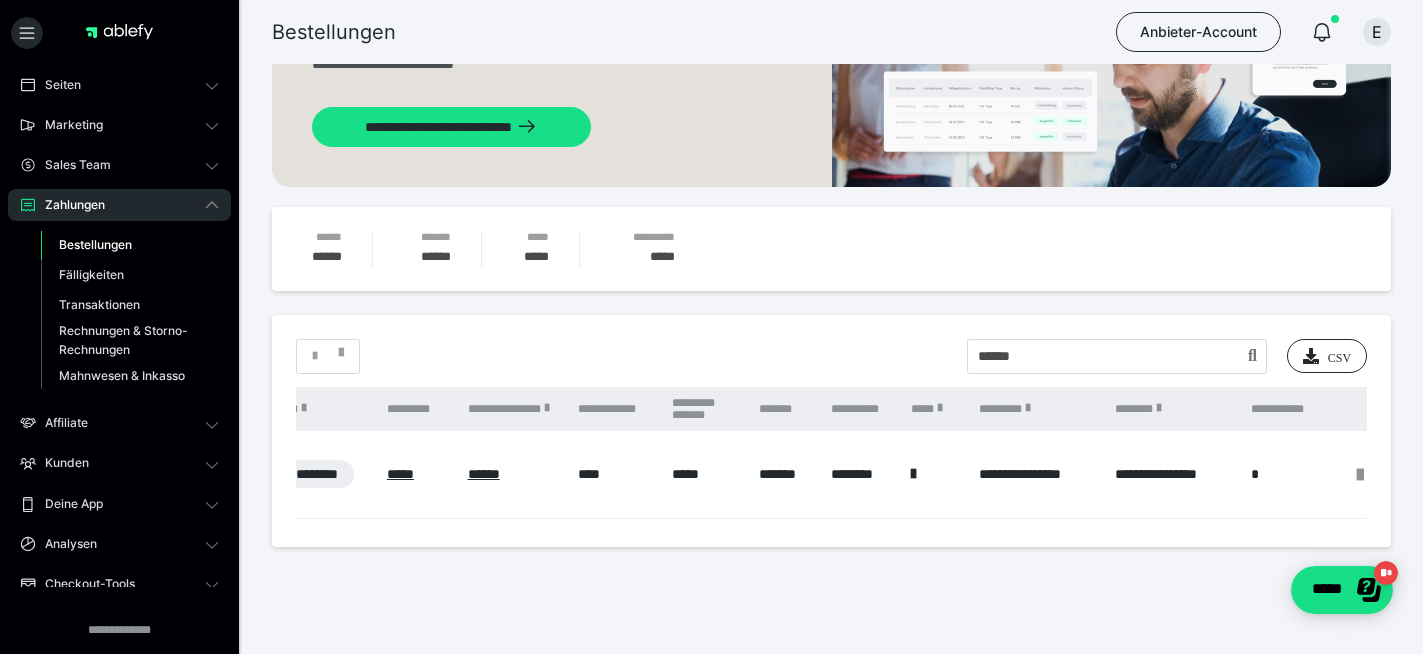 scroll, scrollTop: 0, scrollLeft: 983, axis: horizontal 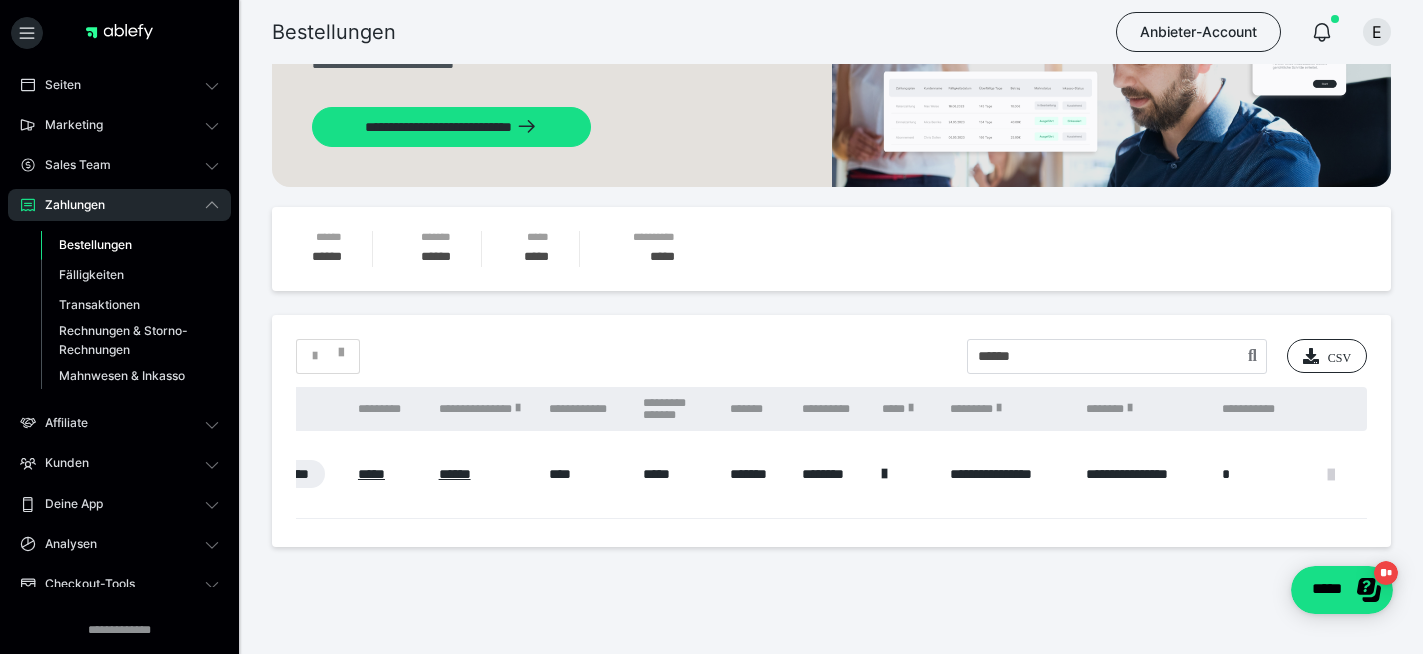 click at bounding box center (1331, 475) 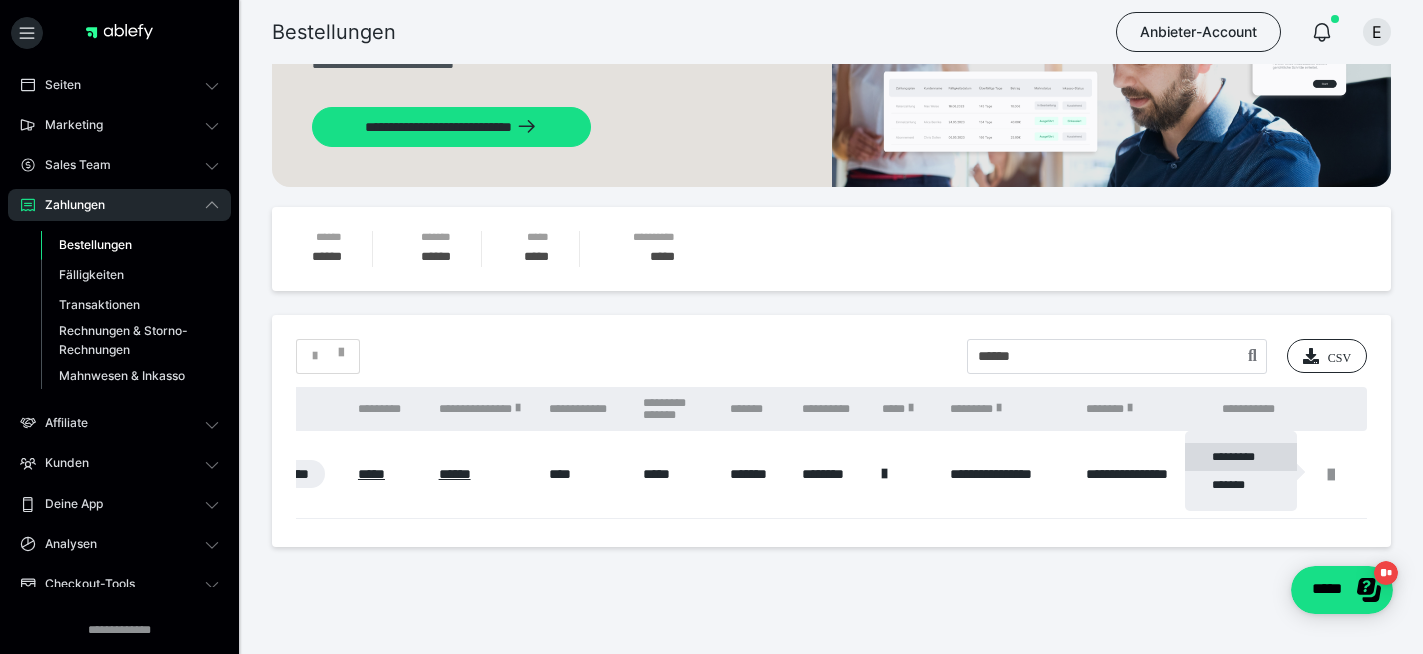 click on "*********" at bounding box center [1241, 457] 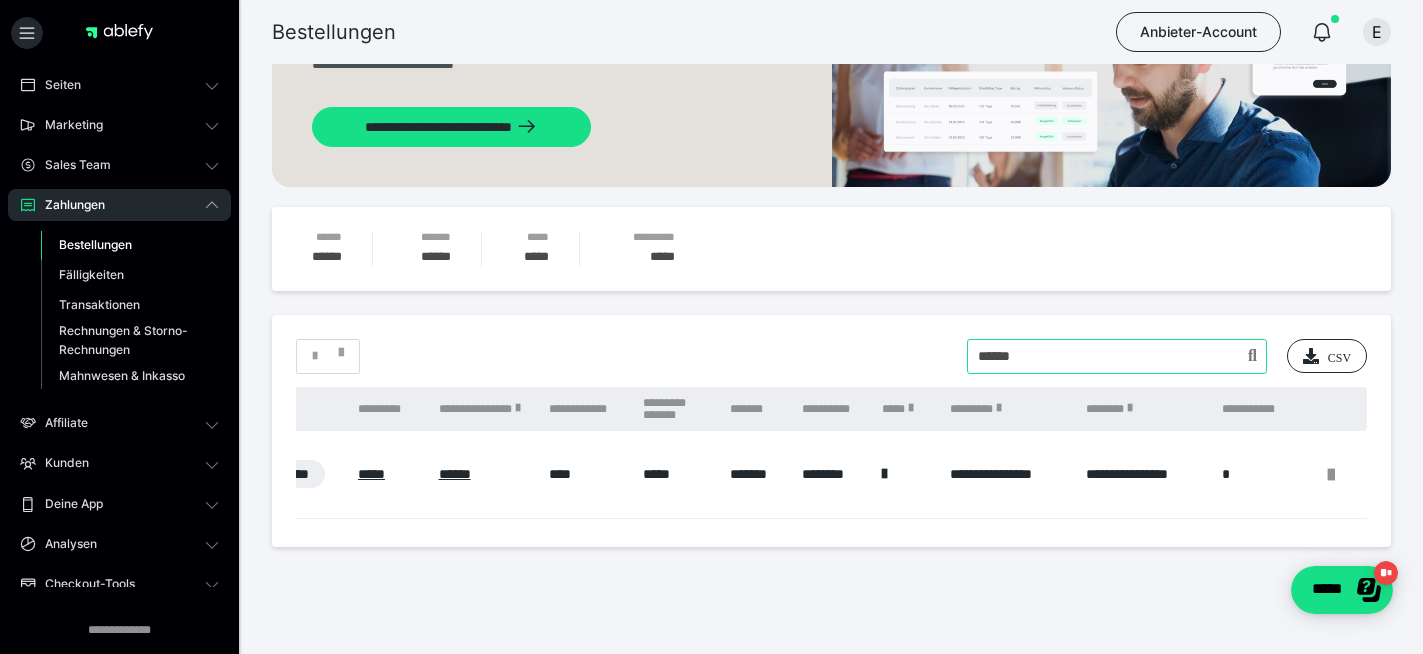 click at bounding box center (1117, 356) 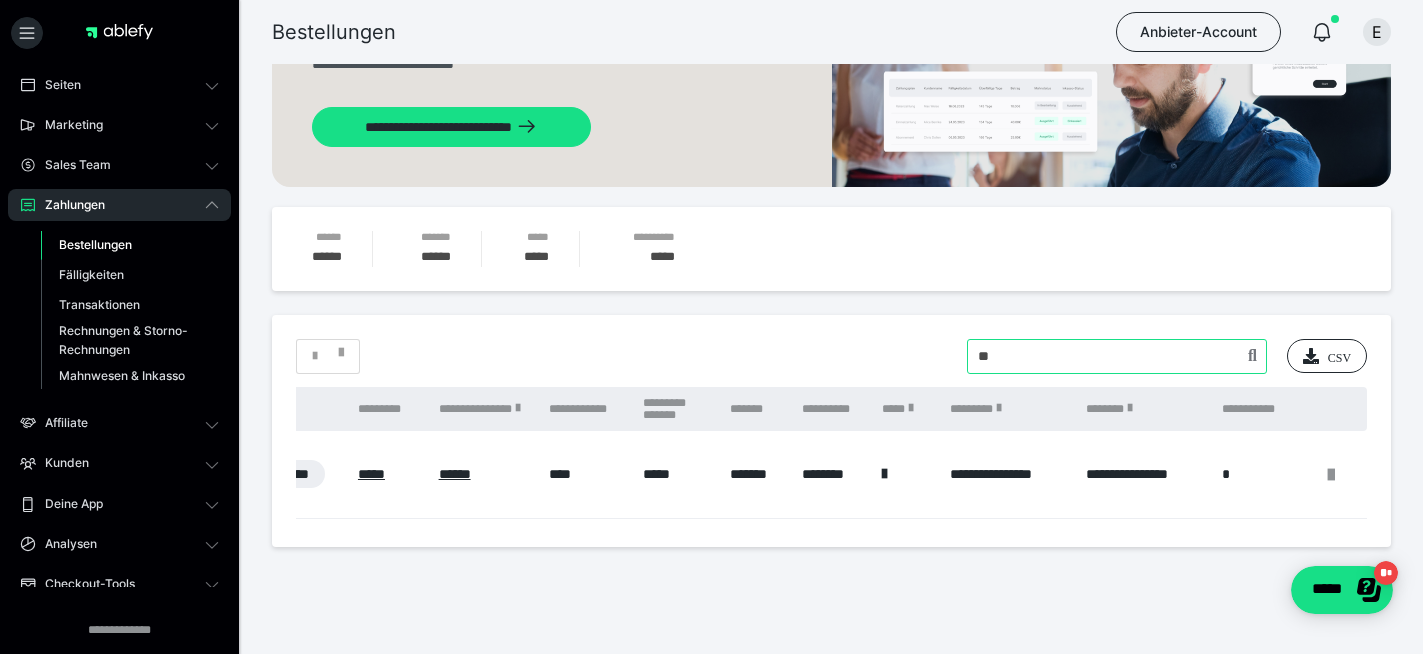type on "*" 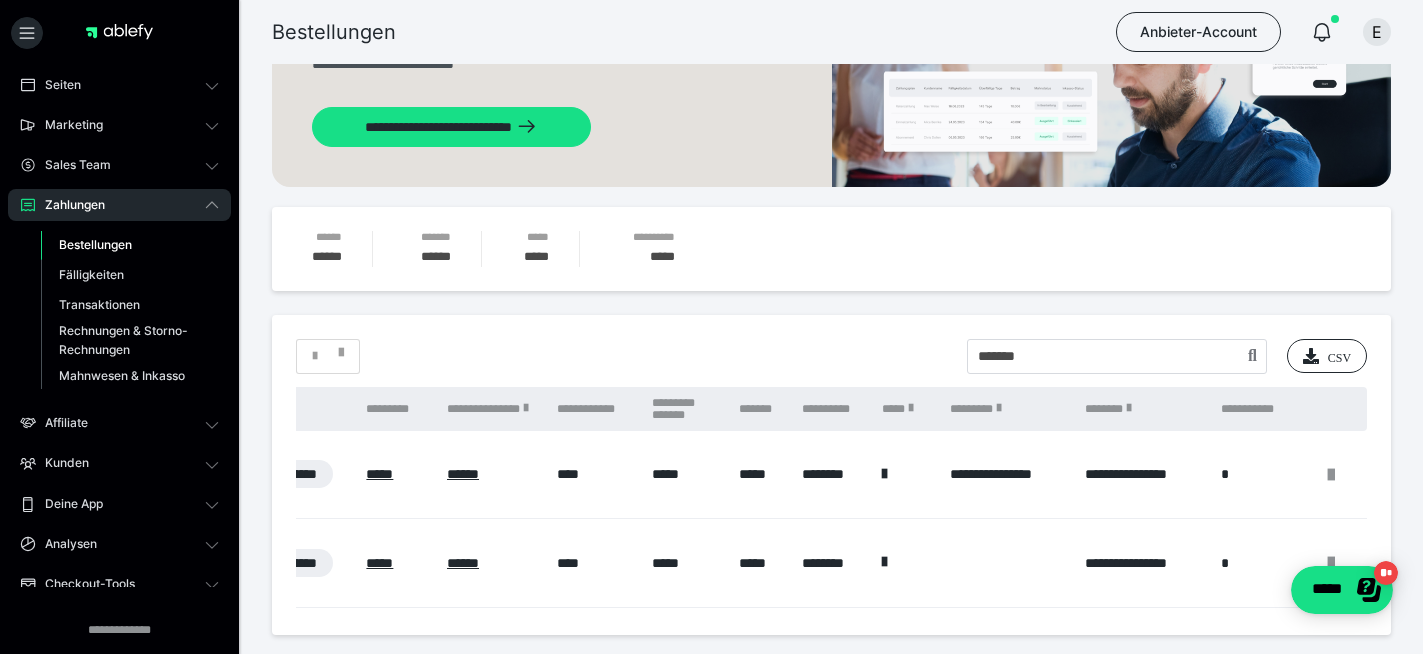scroll, scrollTop: 0, scrollLeft: 788, axis: horizontal 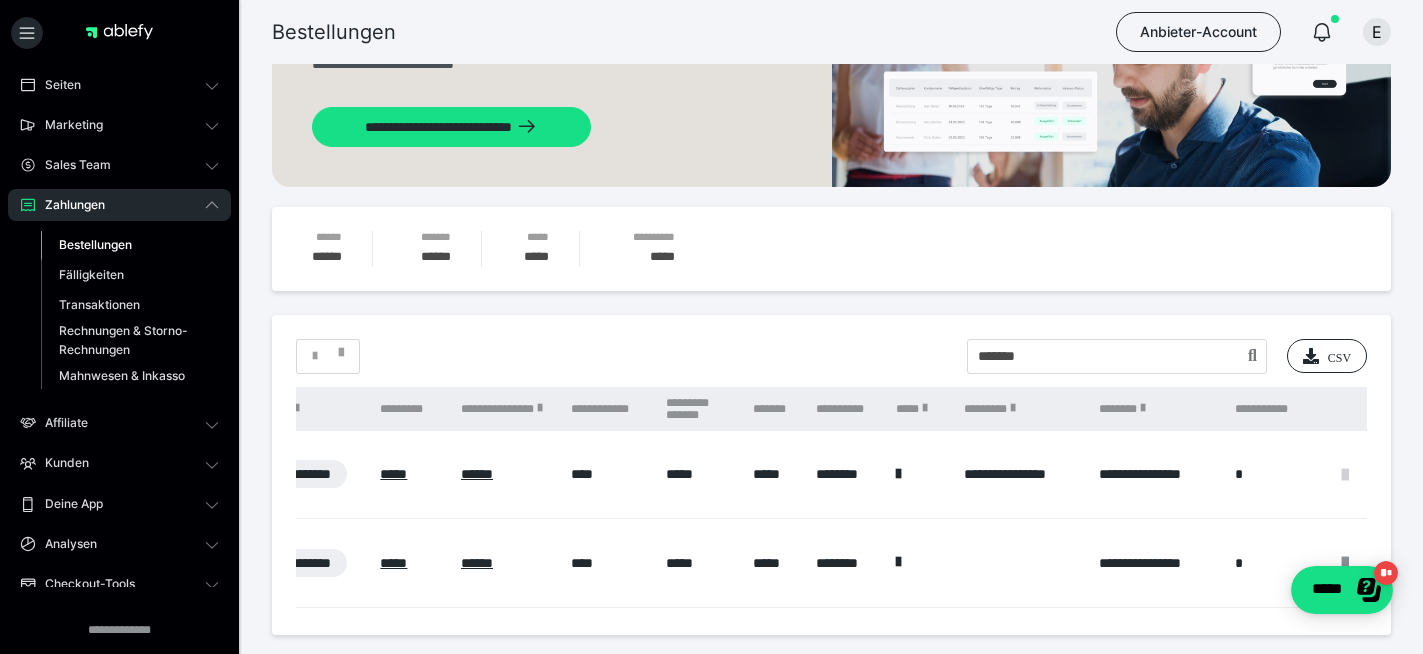 click at bounding box center [1345, 475] 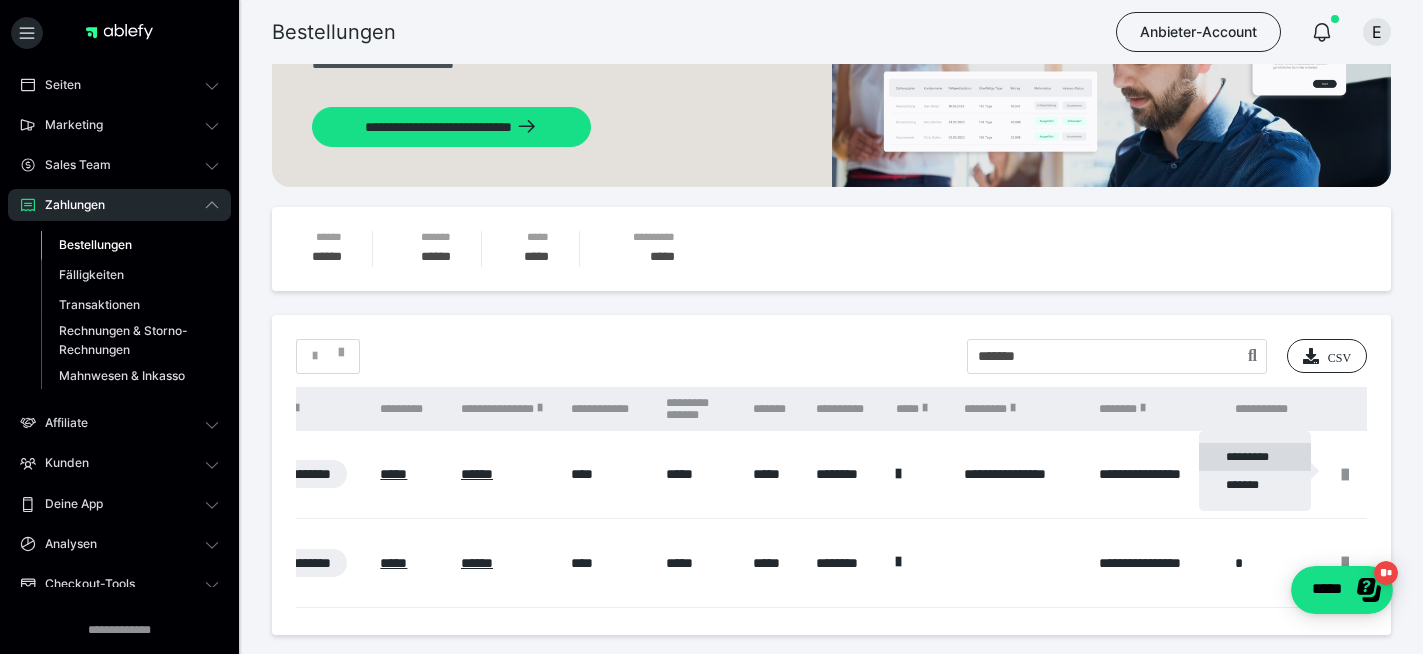 click on "*********" at bounding box center (1255, 457) 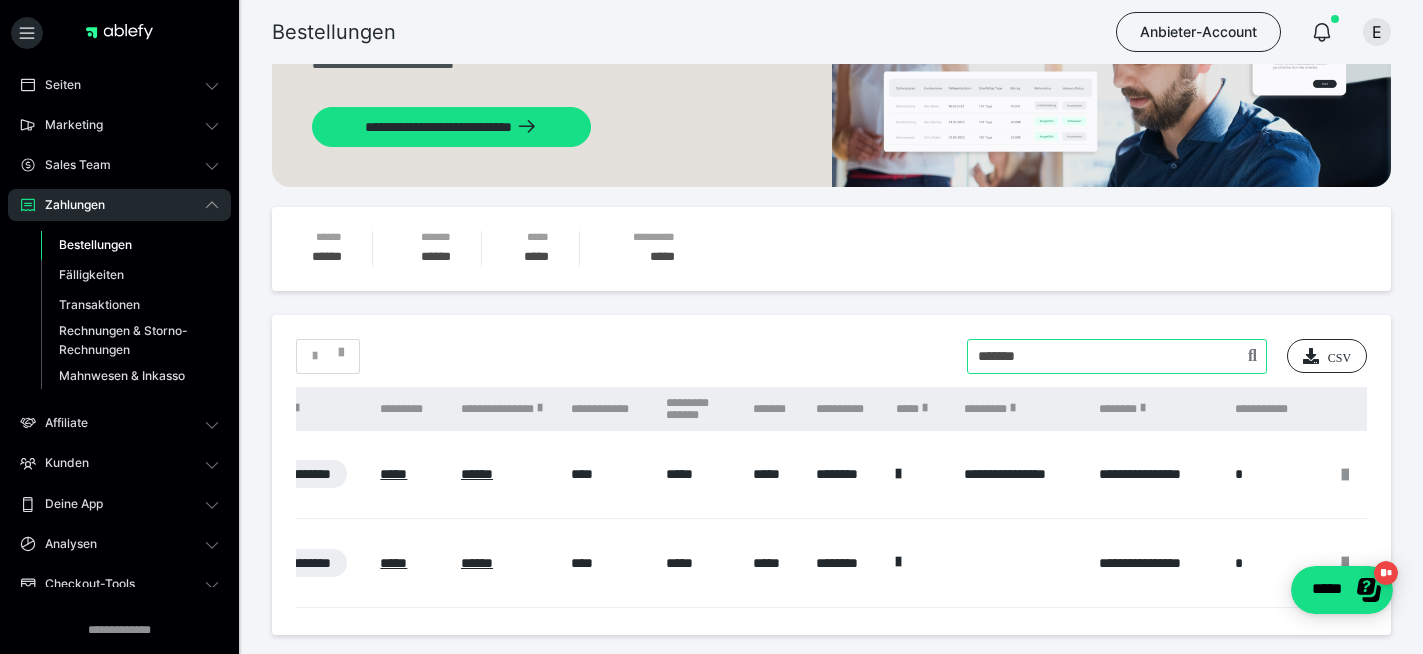 click at bounding box center [1117, 356] 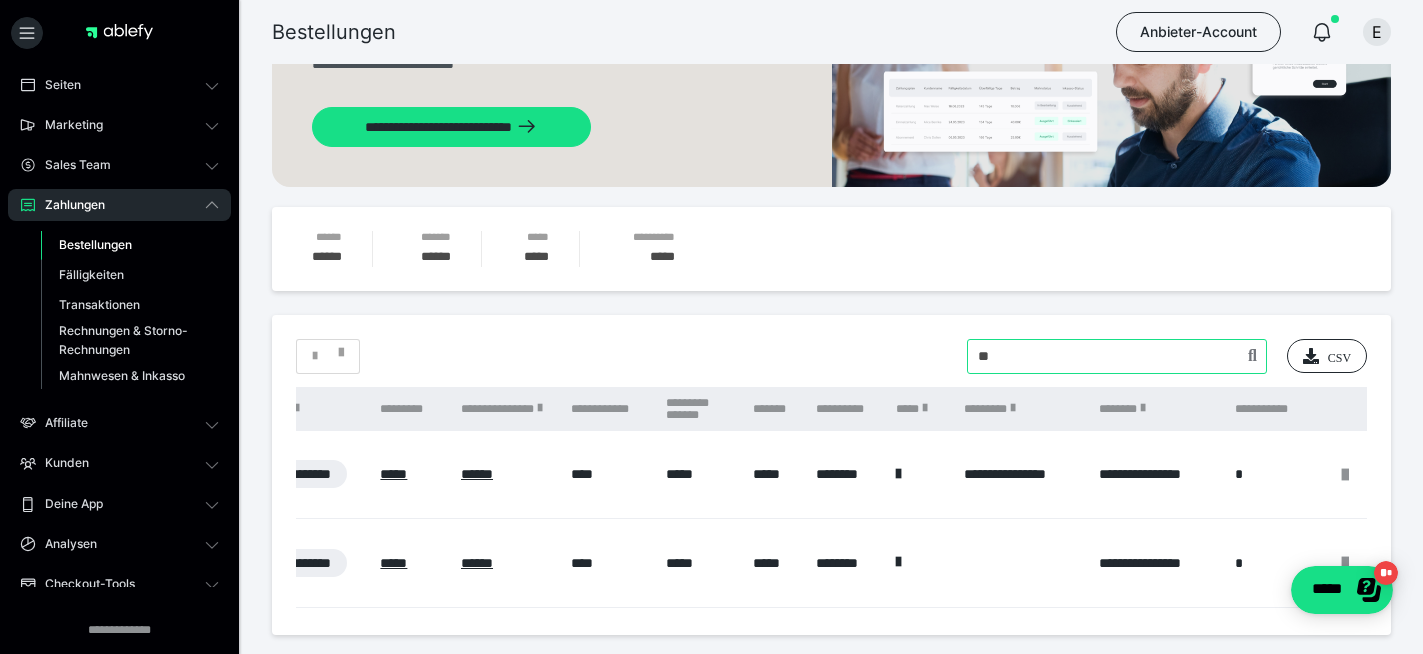 type on "*" 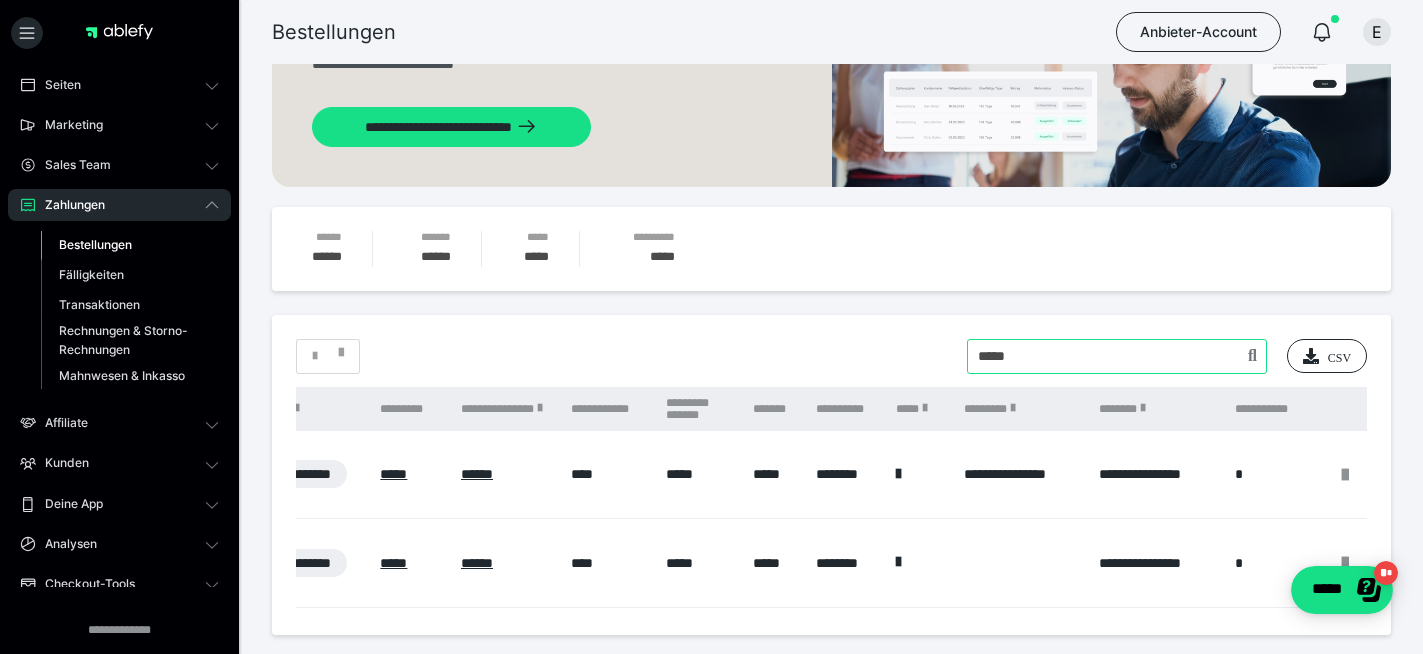 type on "*****" 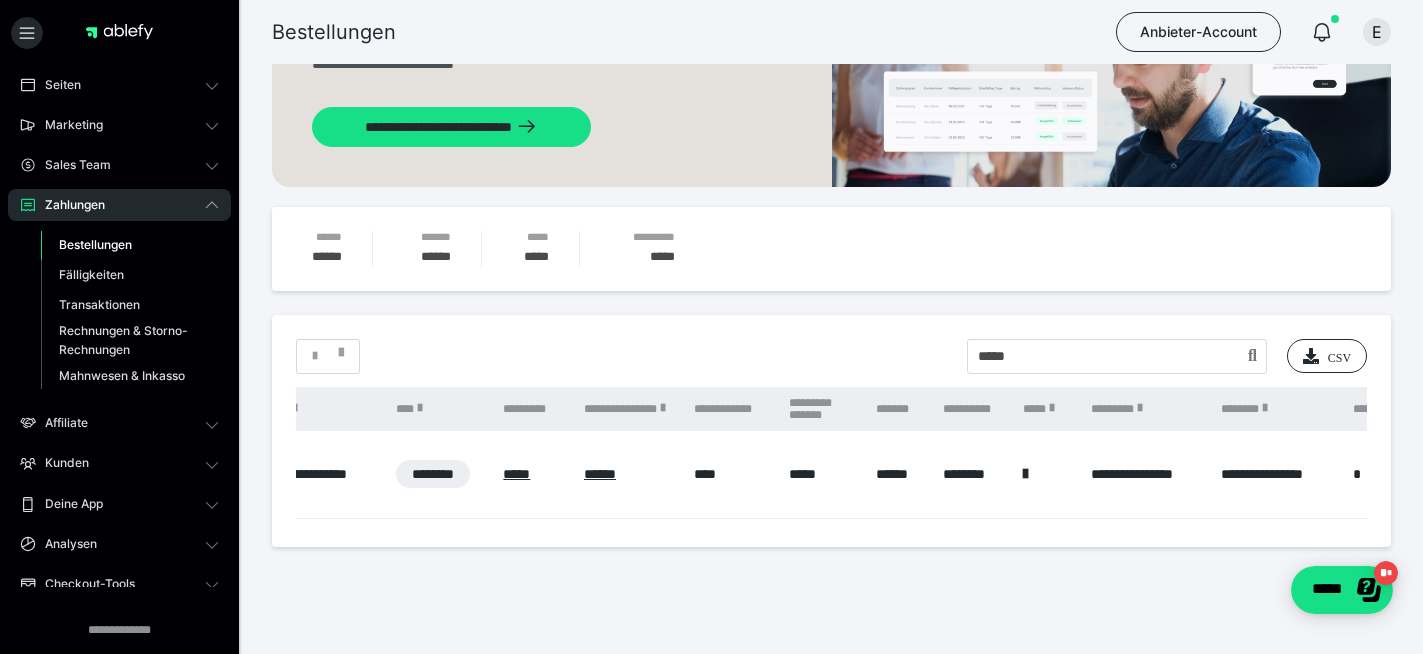 scroll, scrollTop: 0, scrollLeft: 920, axis: horizontal 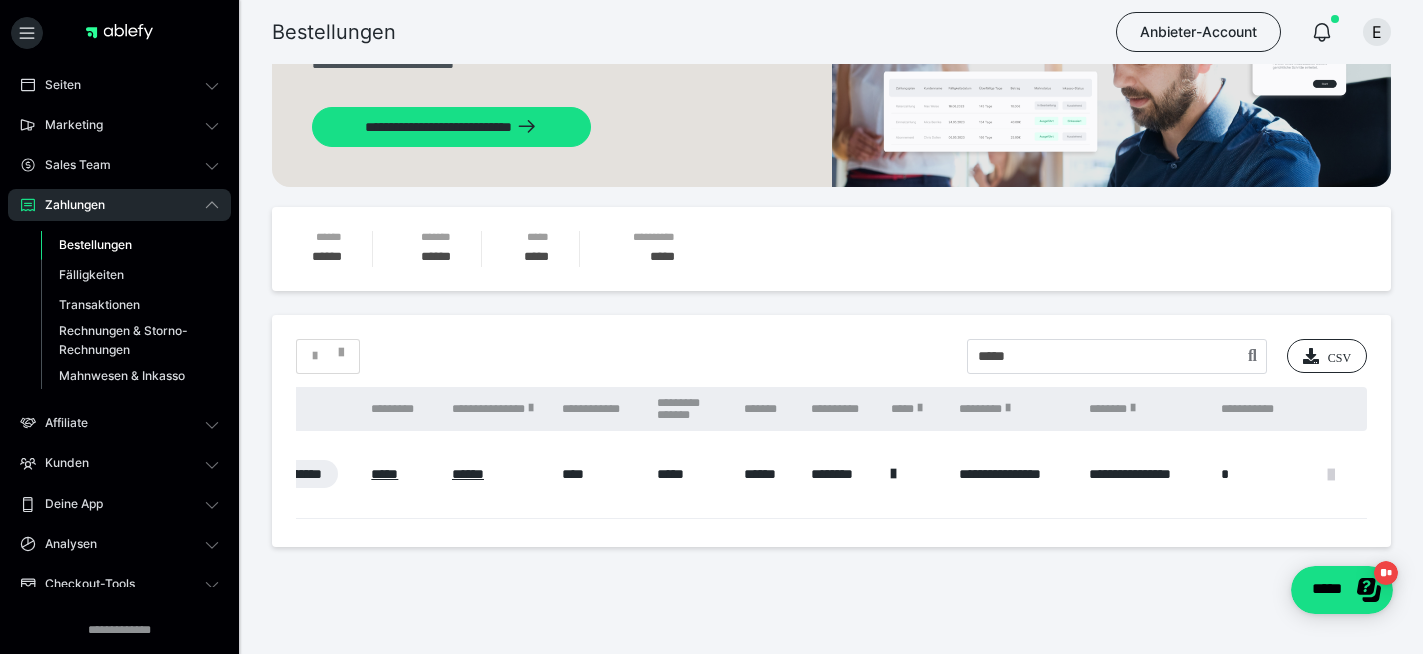 click at bounding box center (1331, 475) 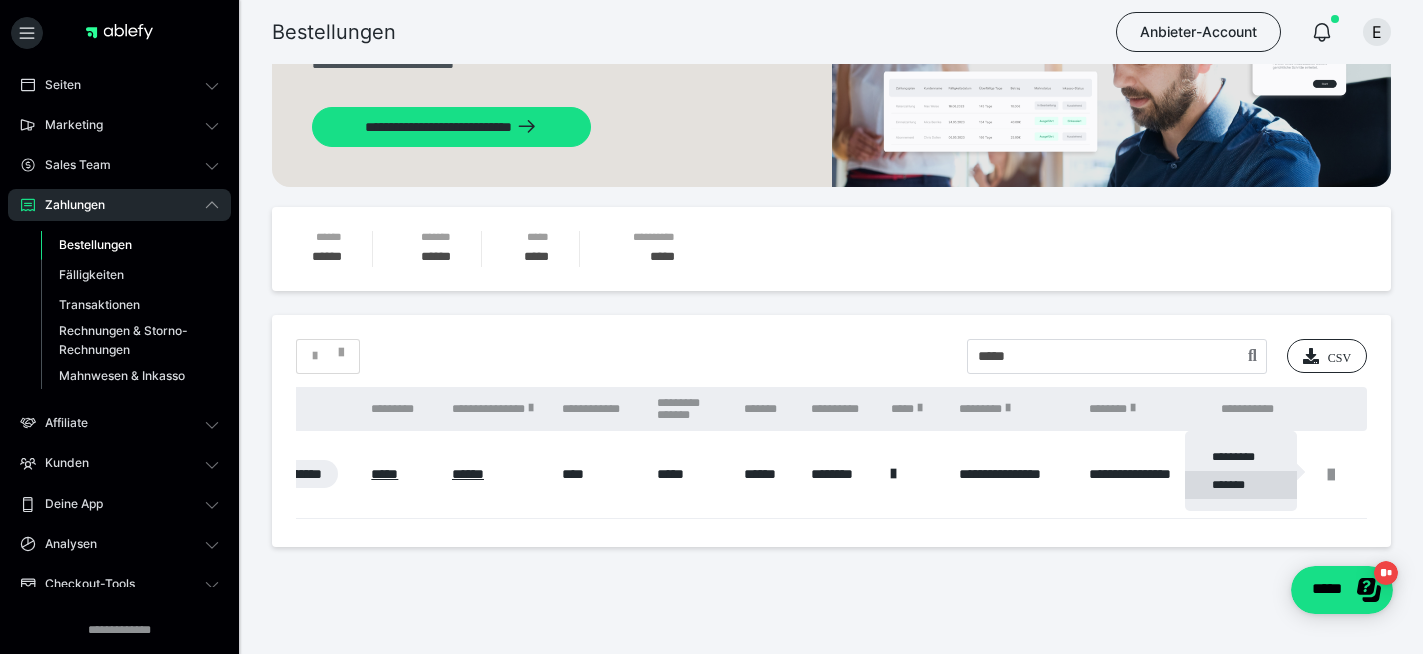 click on "*******" at bounding box center [1241, 485] 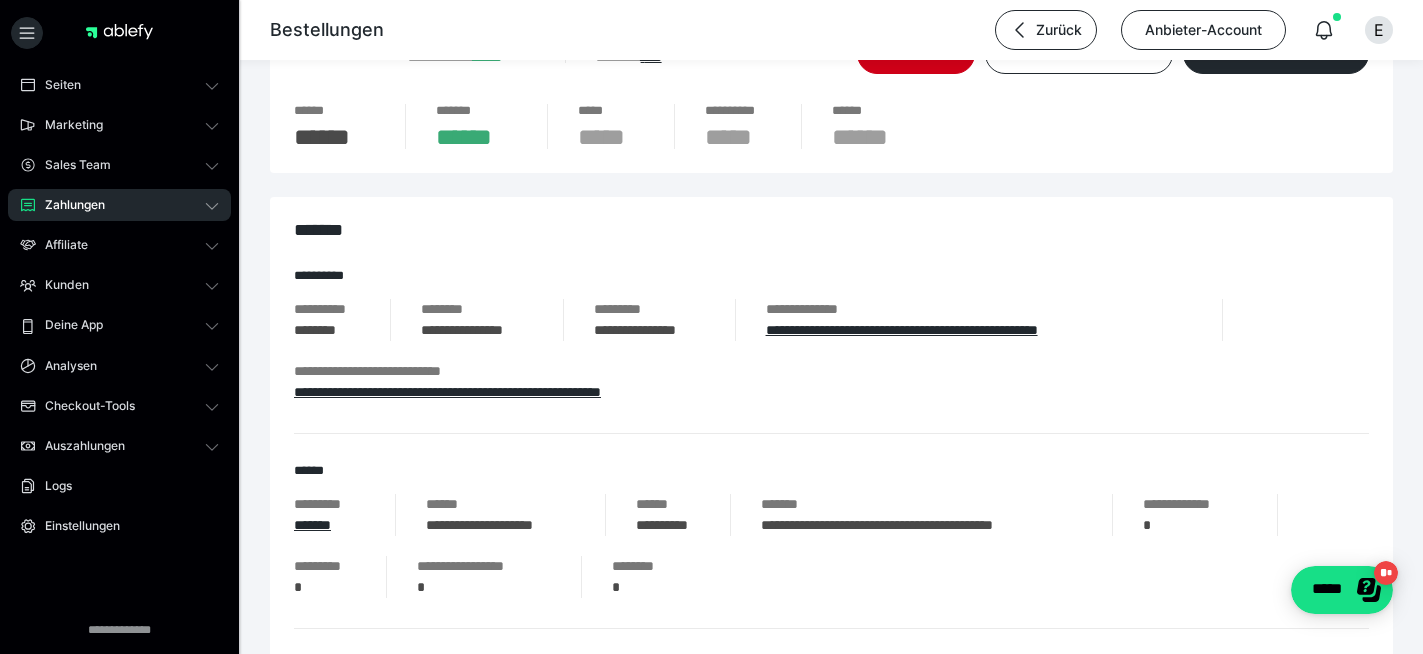 scroll, scrollTop: 87, scrollLeft: 0, axis: vertical 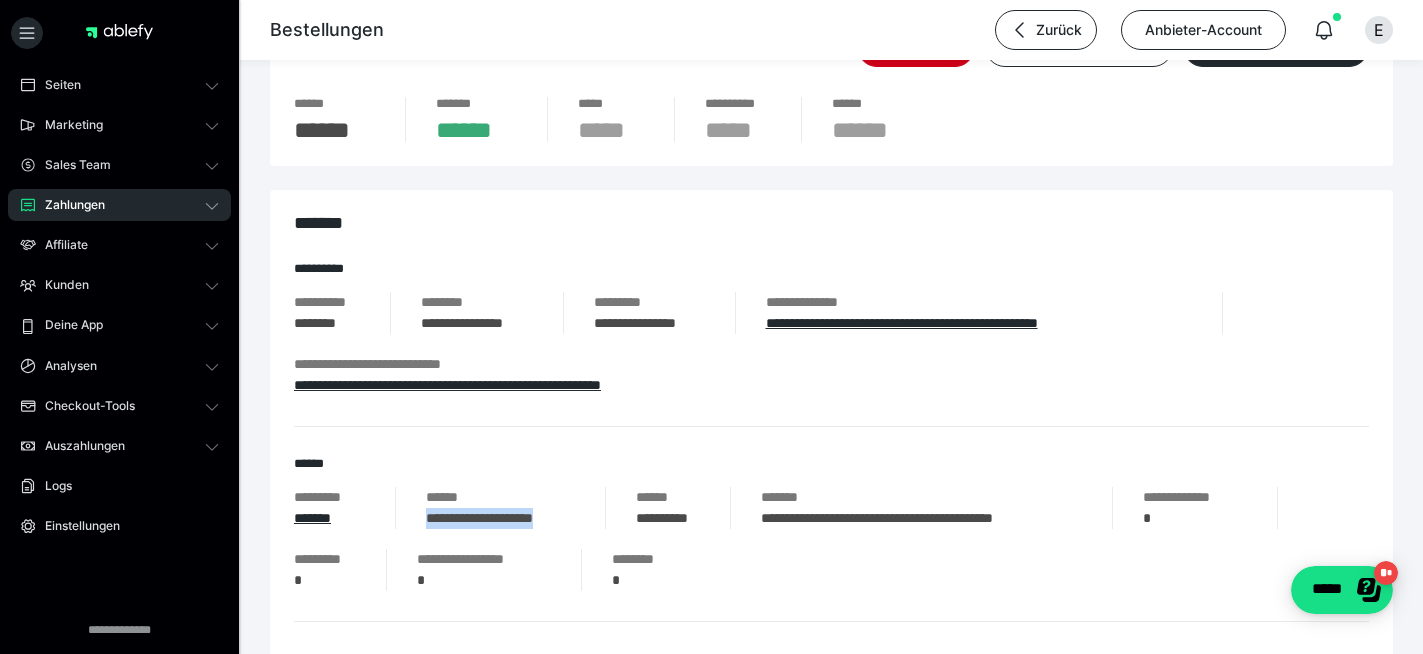 drag, startPoint x: 423, startPoint y: 511, endPoint x: 601, endPoint y: 514, distance: 178.02528 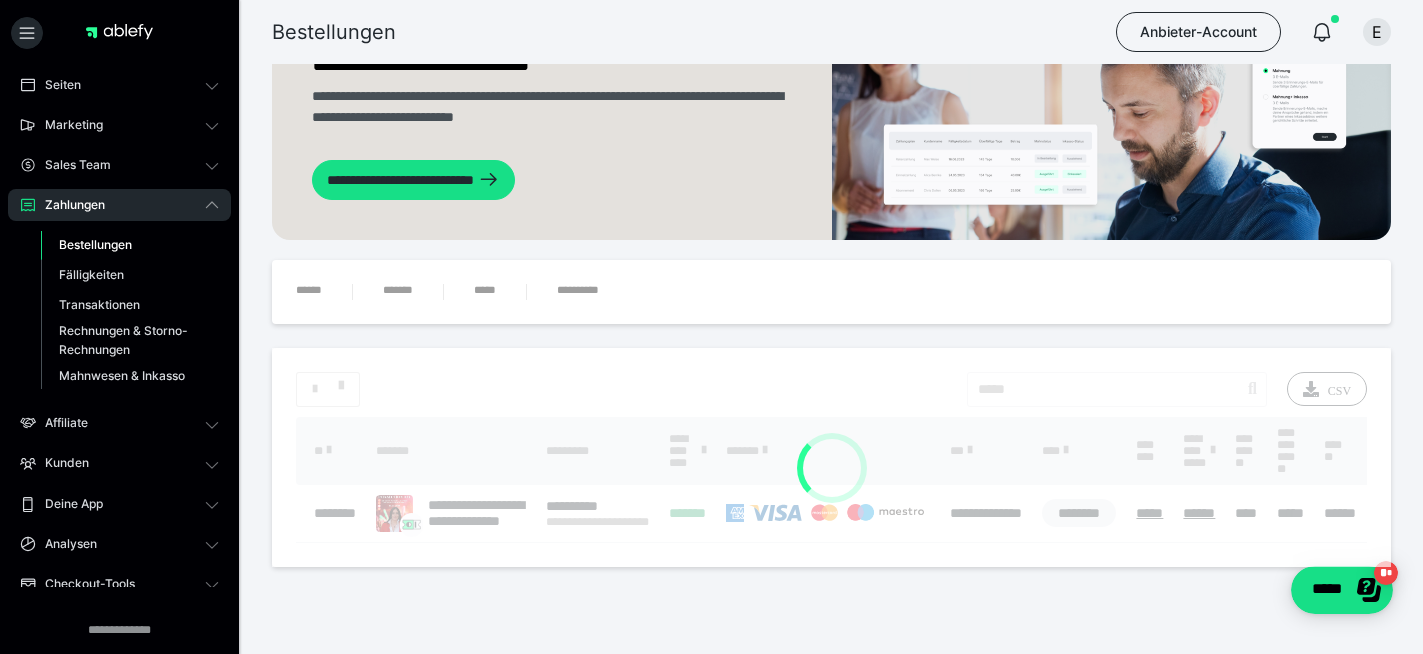 scroll, scrollTop: 0, scrollLeft: 0, axis: both 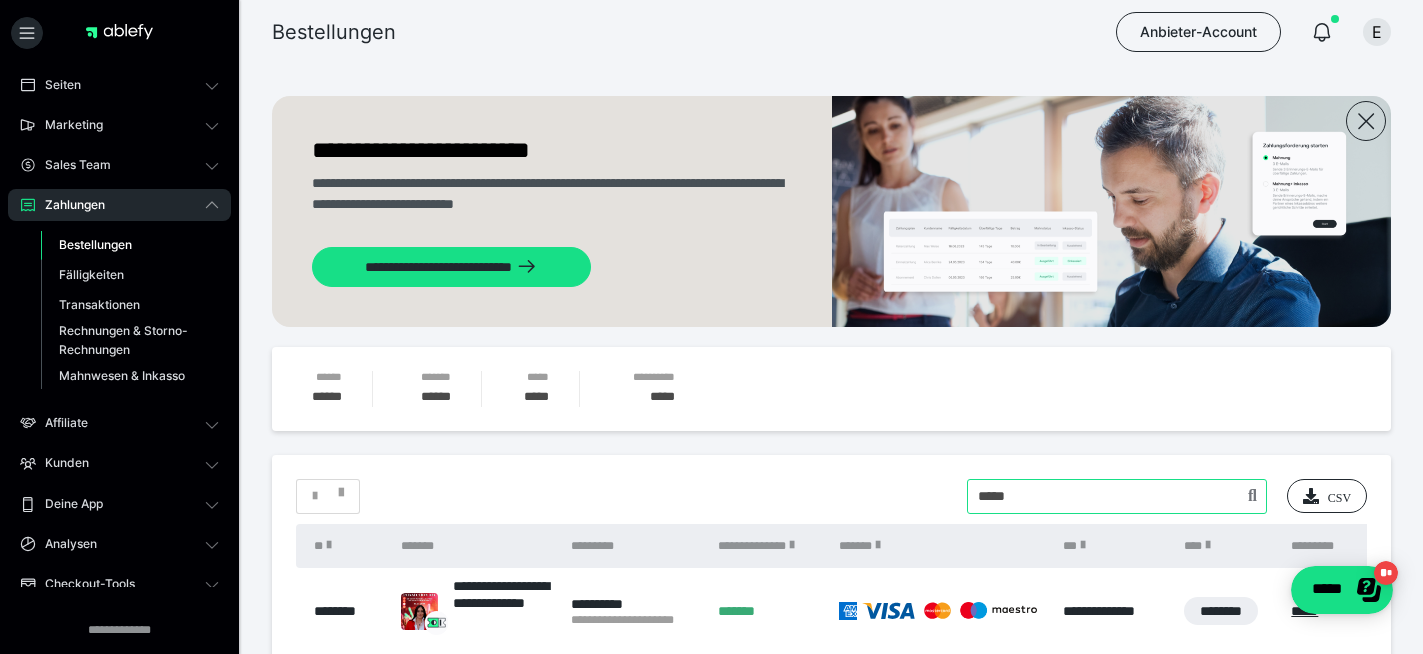 click at bounding box center (1117, 496) 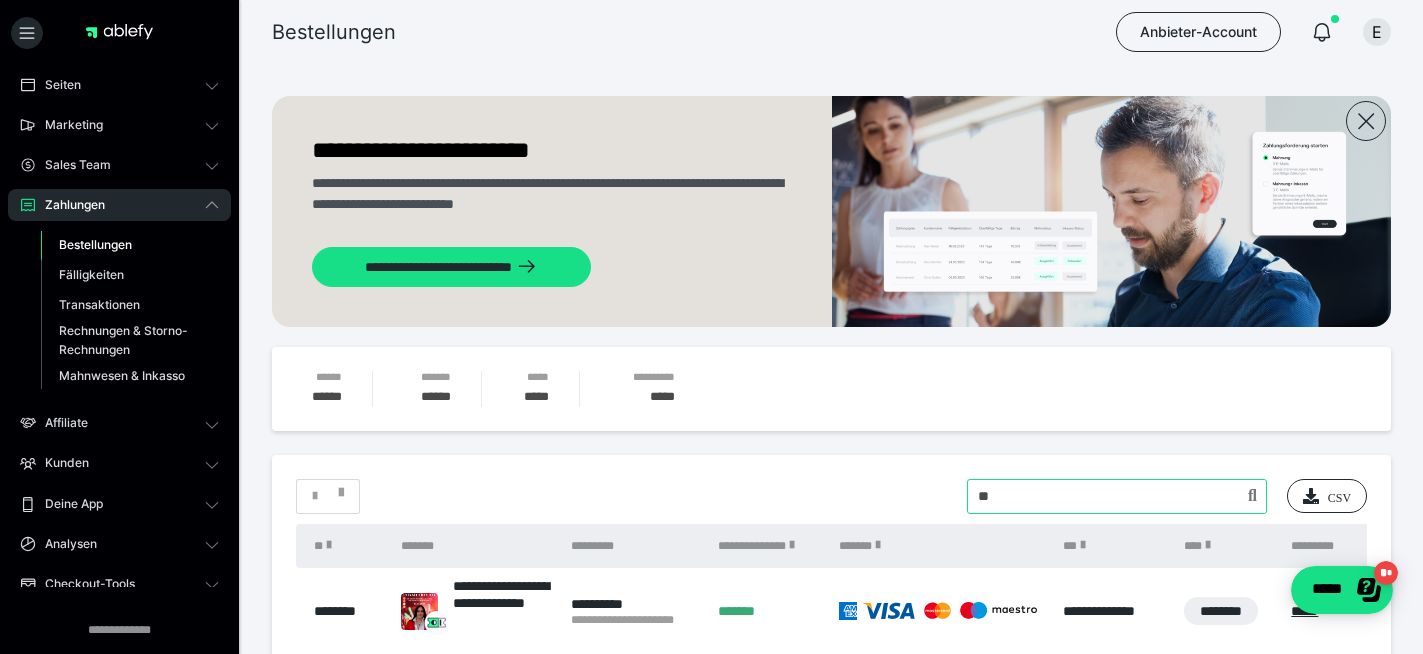 type on "*" 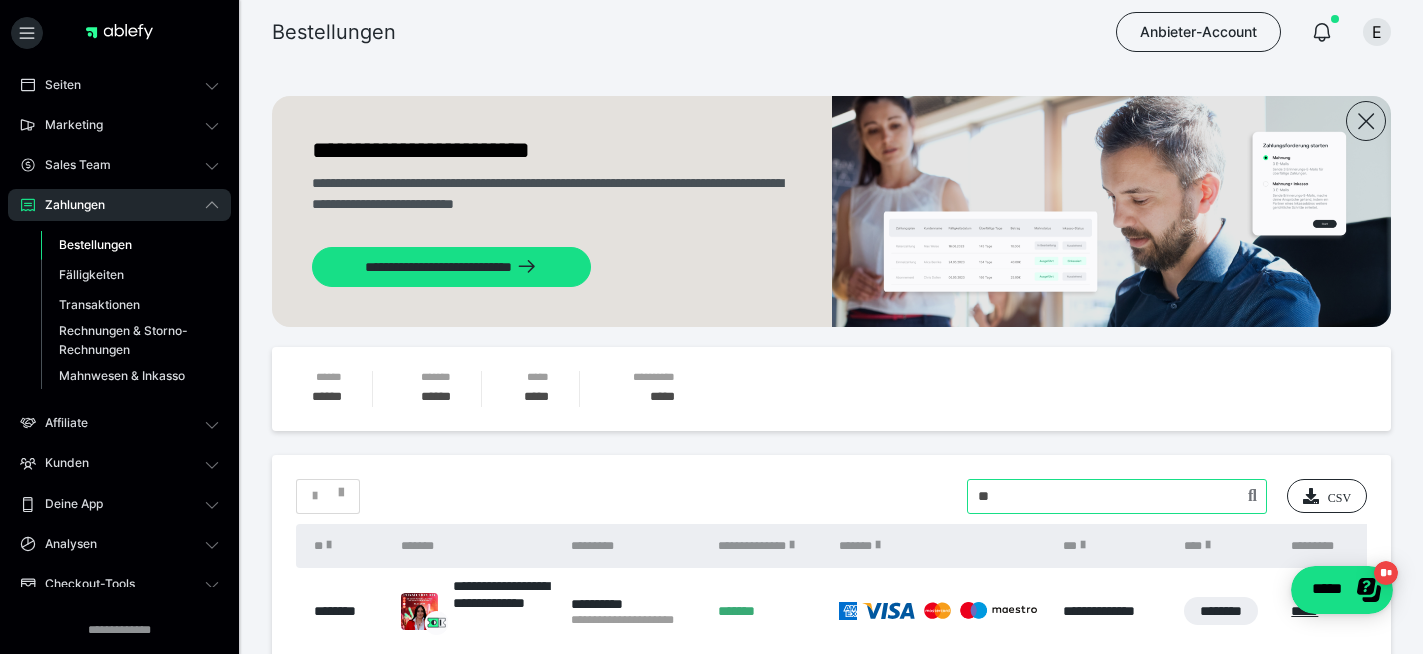 type on "*" 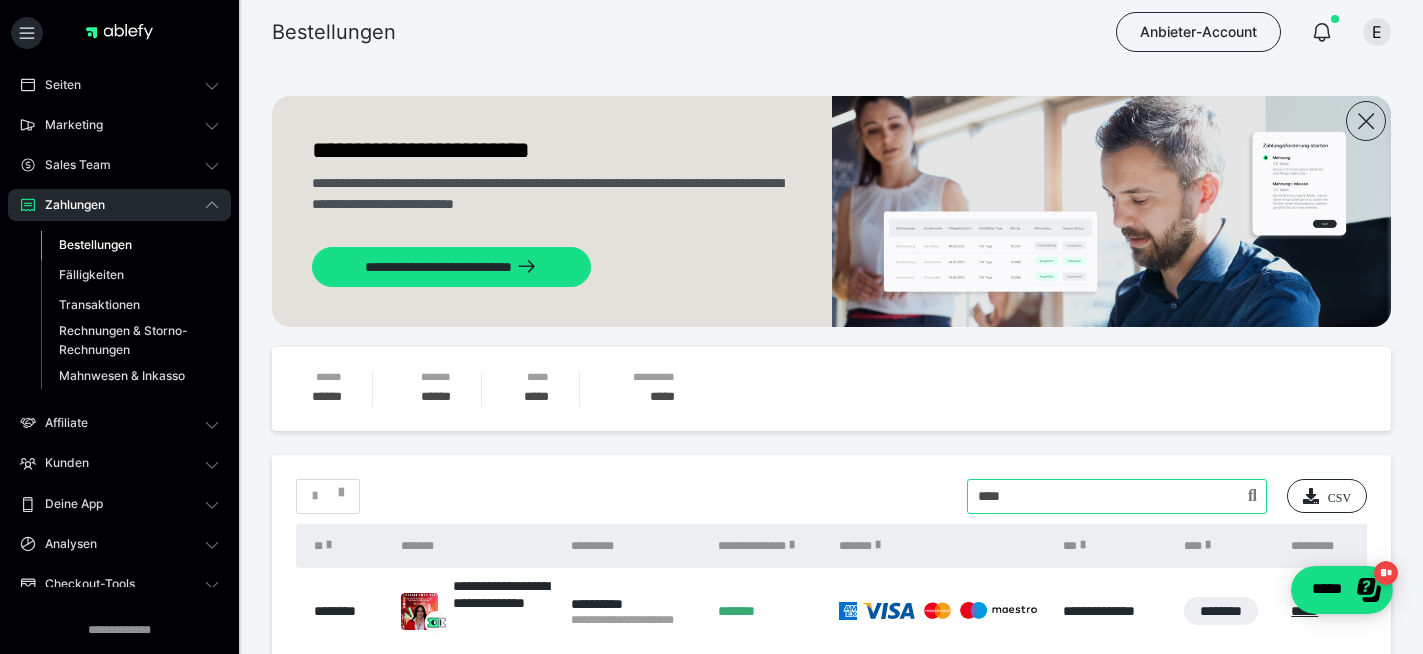 type on "****" 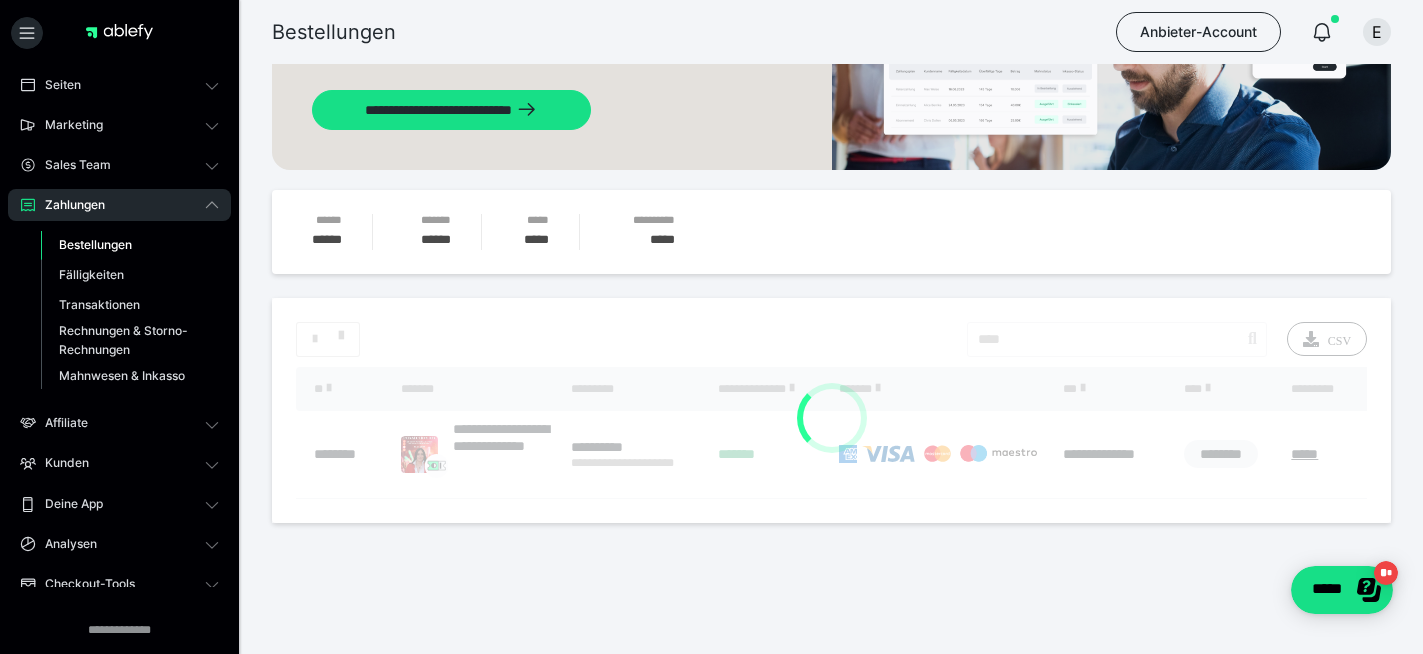 scroll, scrollTop: 140, scrollLeft: 0, axis: vertical 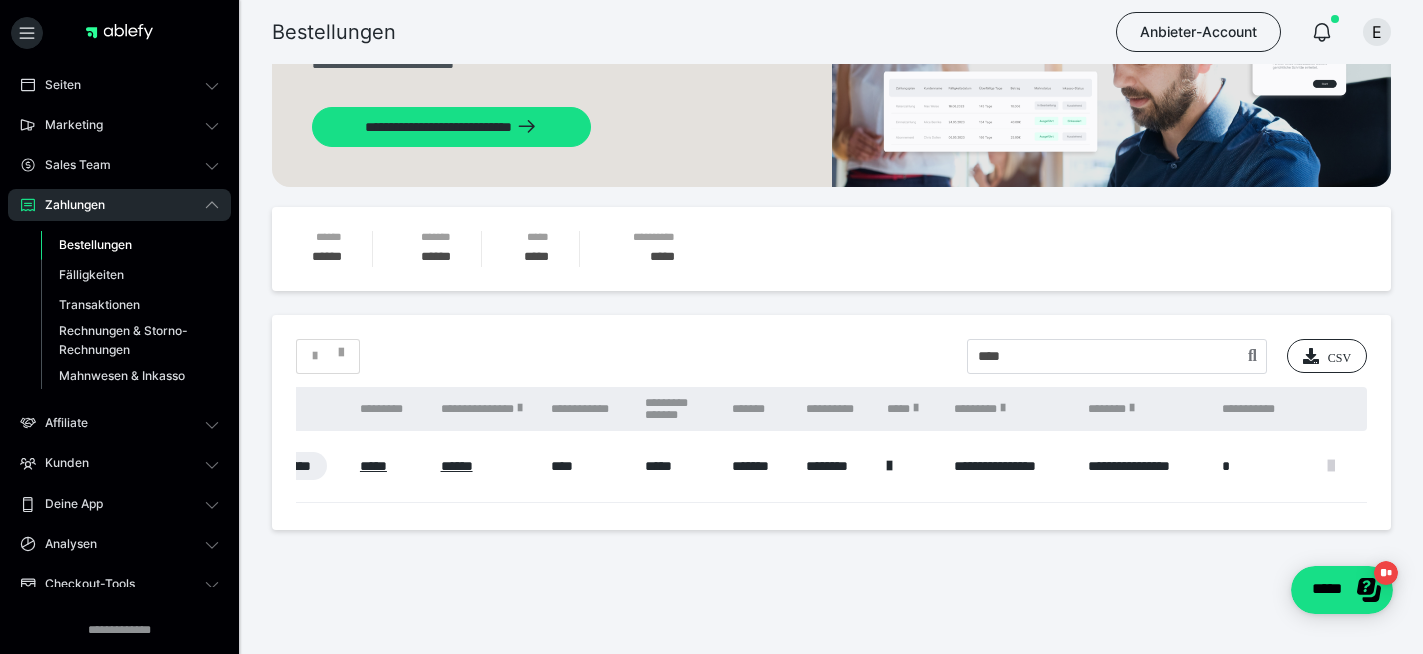 click at bounding box center [1331, 466] 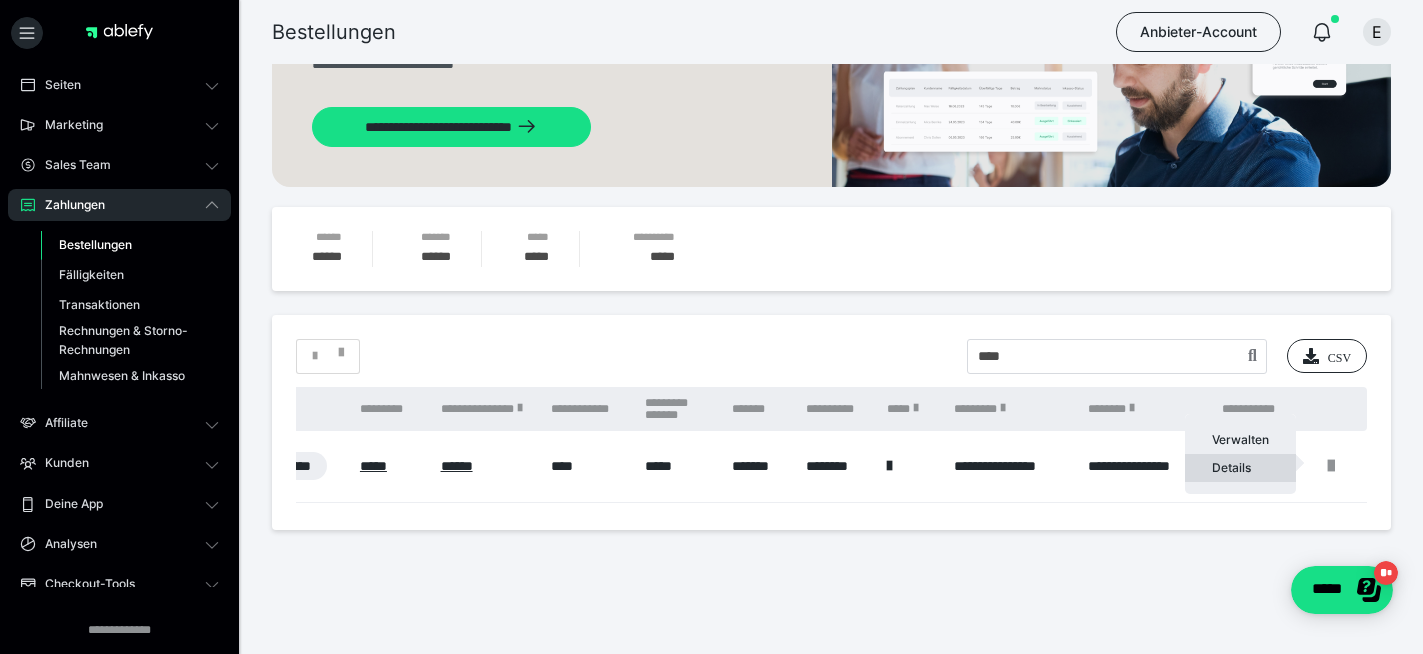 click on "Details" at bounding box center (1240, 468) 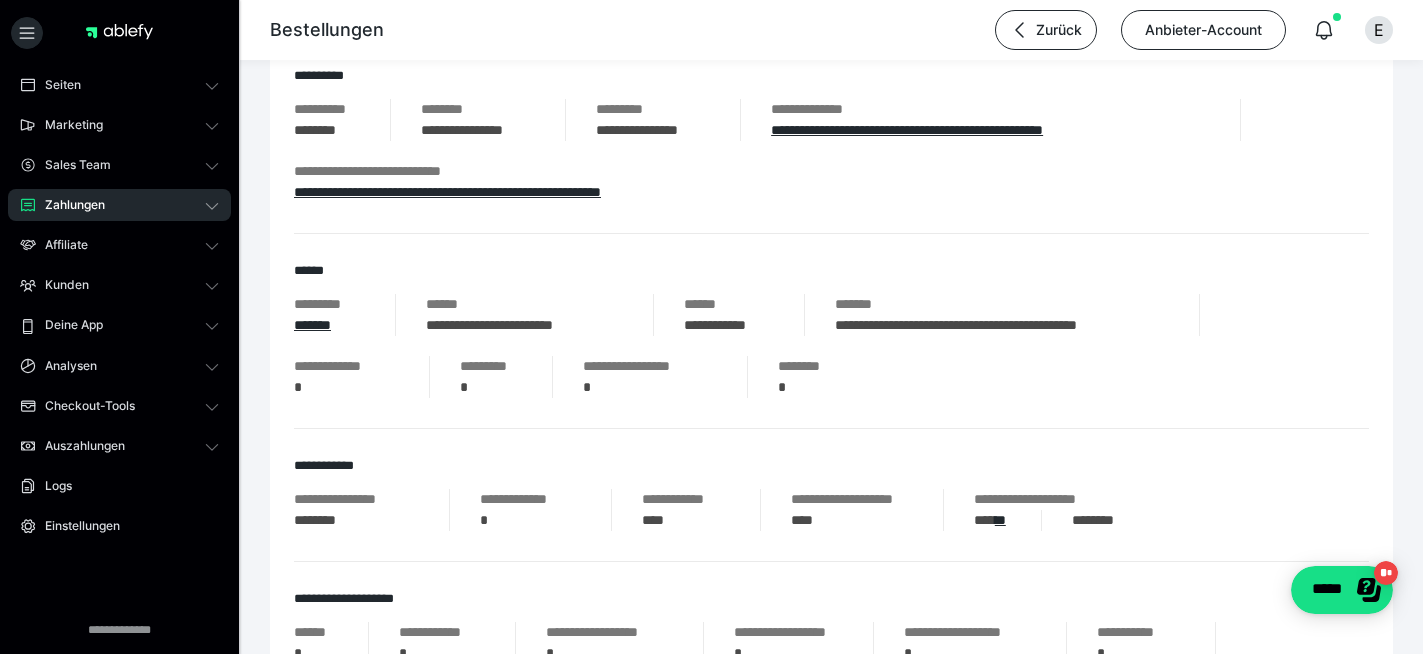 scroll, scrollTop: 284, scrollLeft: 0, axis: vertical 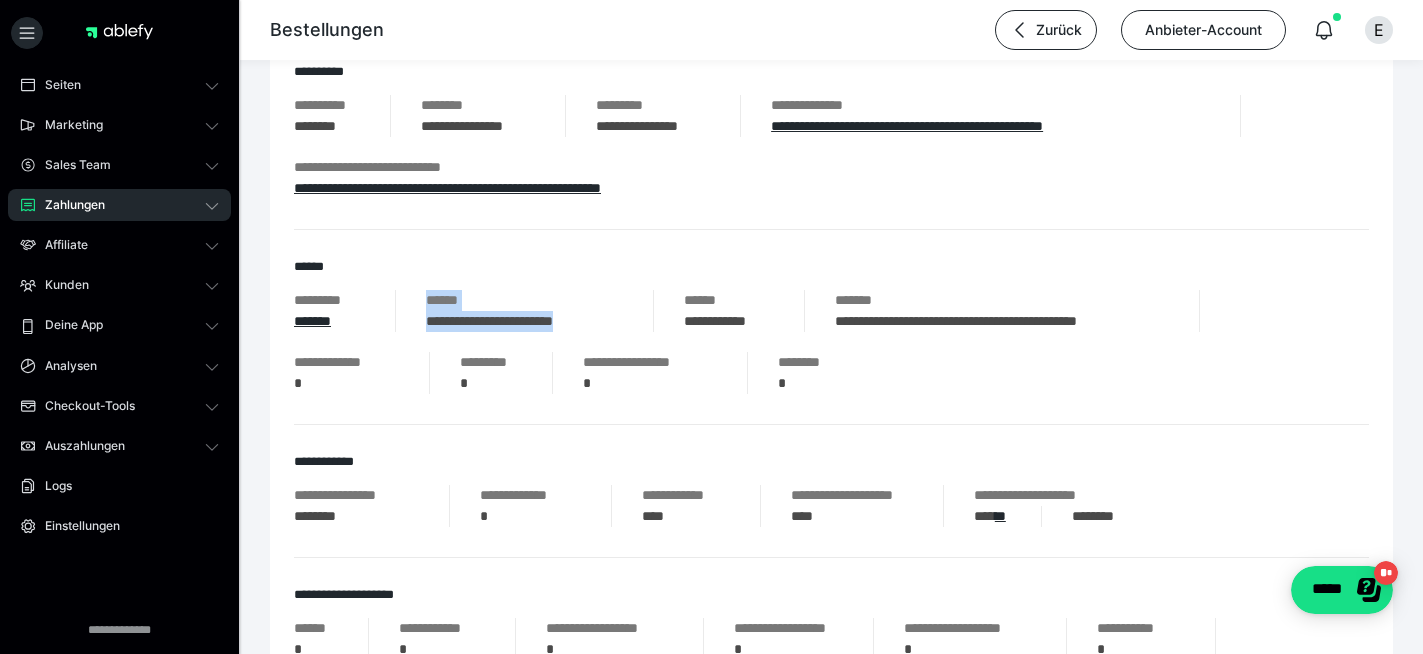 drag, startPoint x: 631, startPoint y: 319, endPoint x: 405, endPoint y: 325, distance: 226.07964 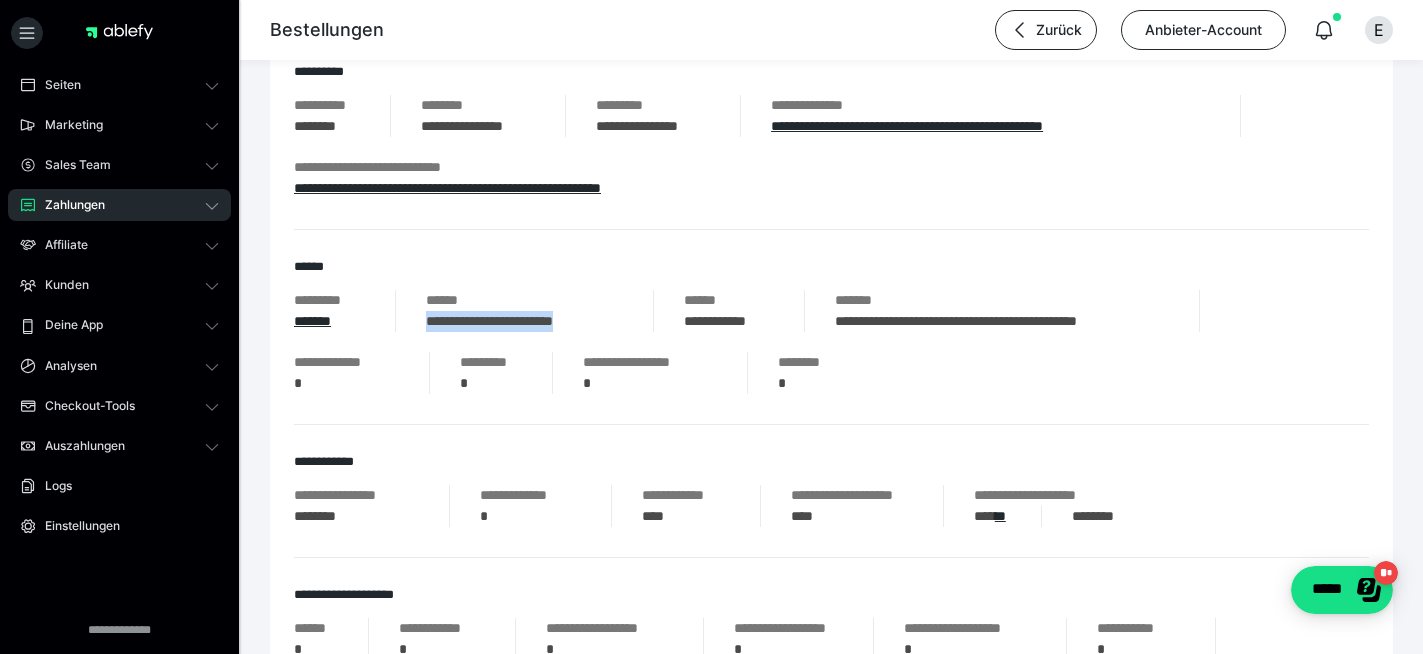 drag, startPoint x: 621, startPoint y: 323, endPoint x: 425, endPoint y: 328, distance: 196.06377 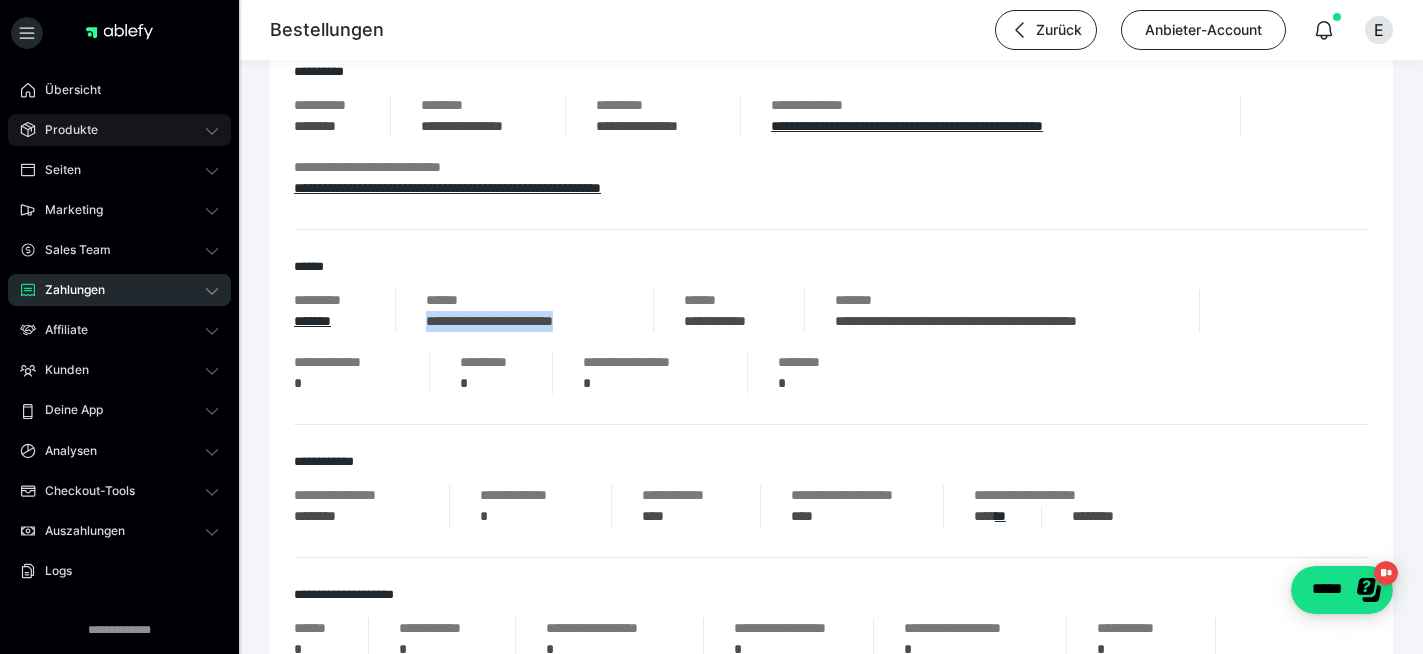 click on "Produkte" at bounding box center (119, 130) 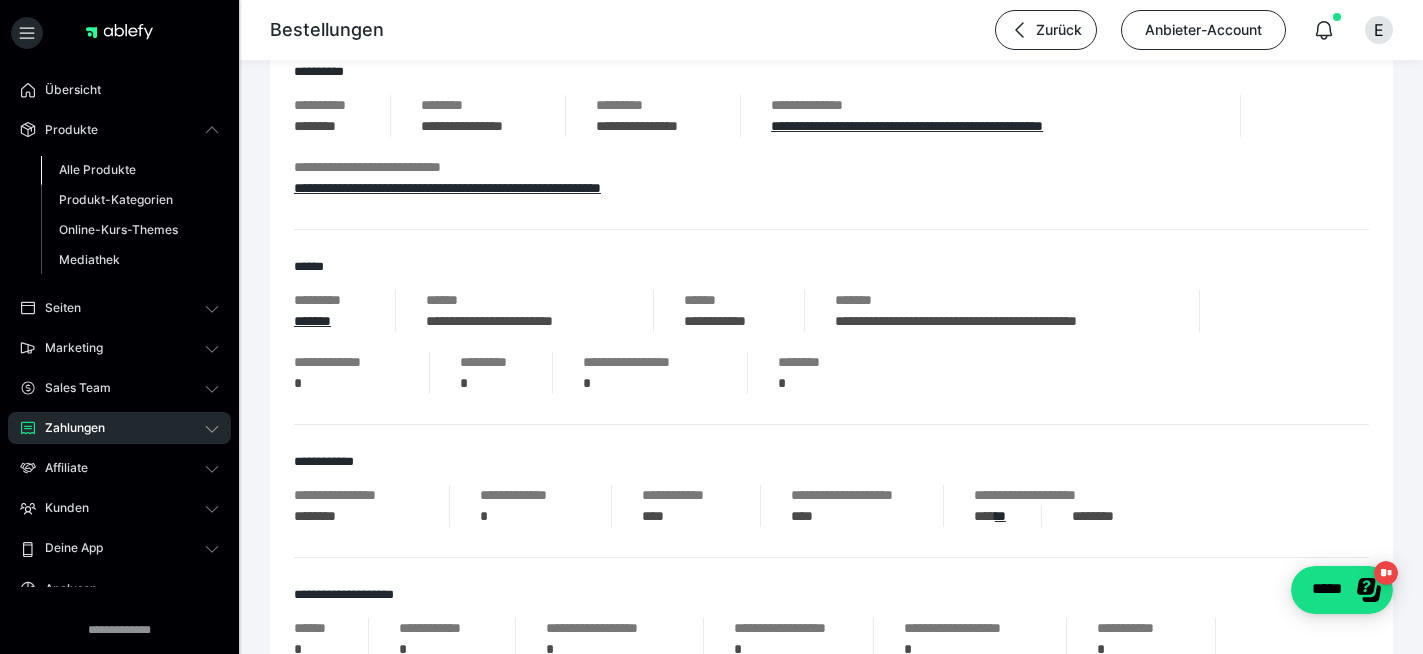 click on "Alle Produkte" at bounding box center (97, 169) 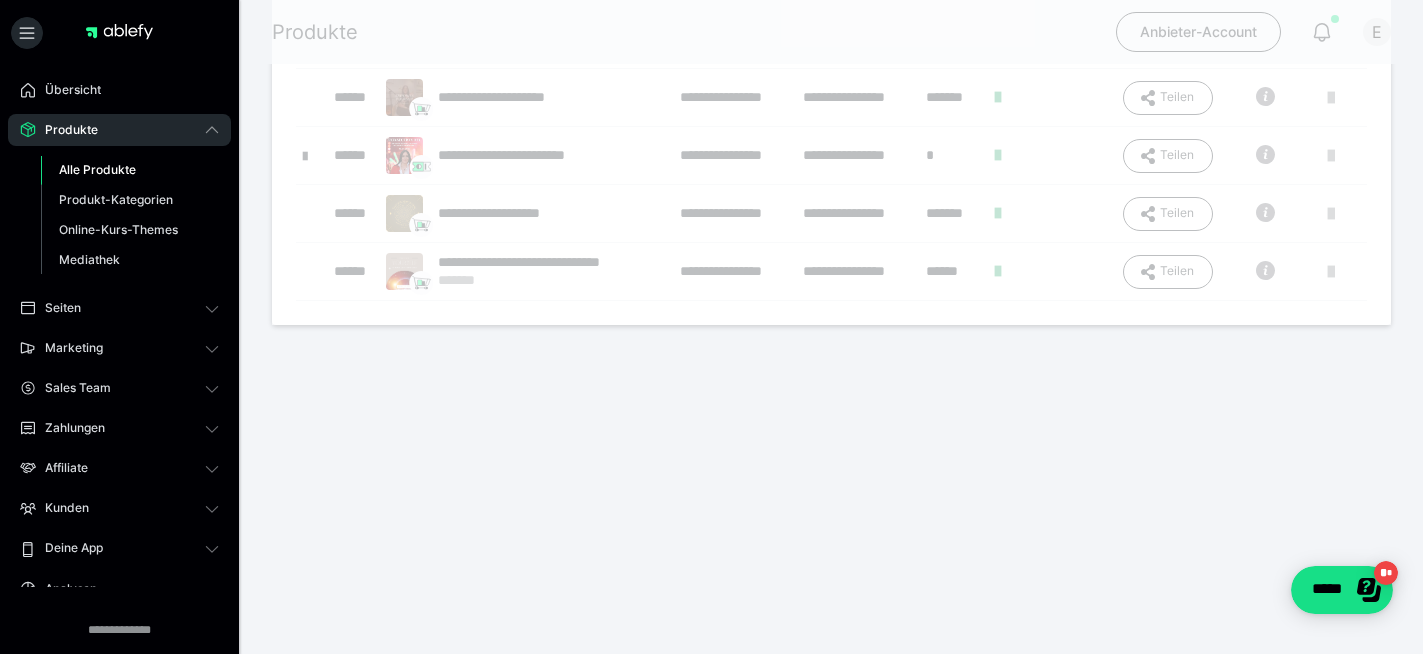 scroll, scrollTop: 0, scrollLeft: 0, axis: both 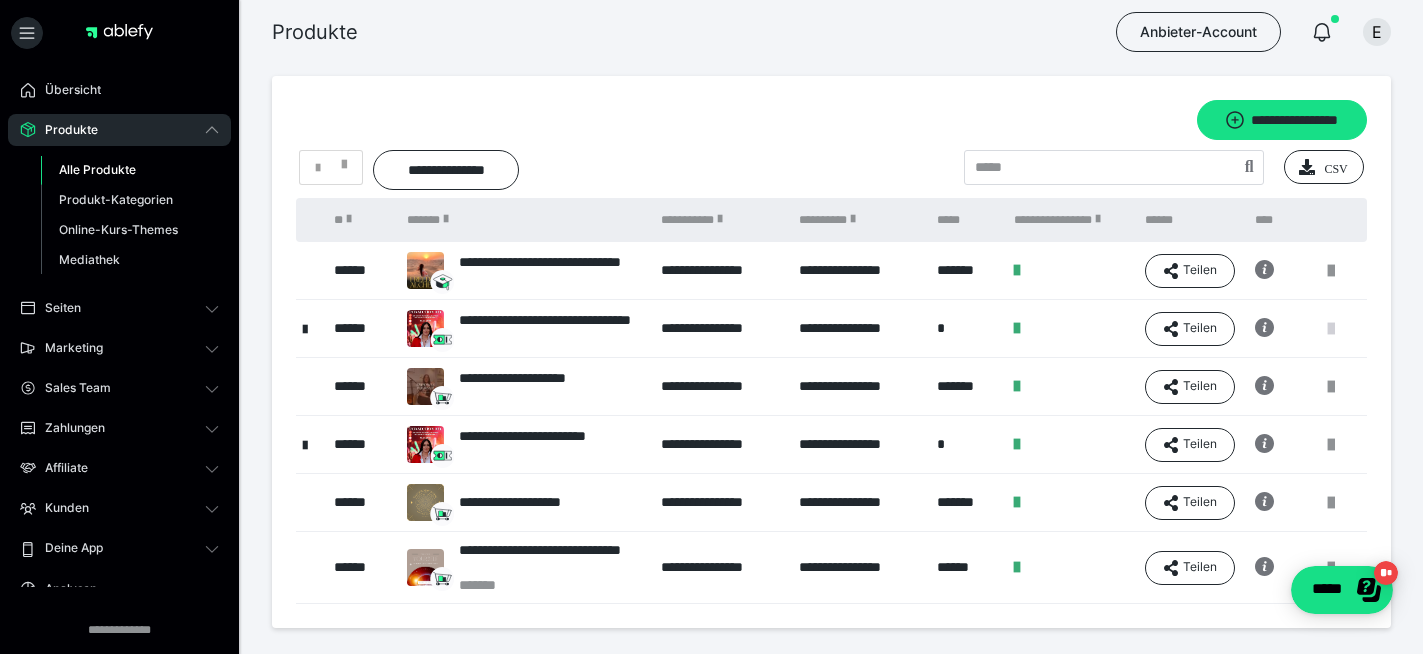 click at bounding box center (1331, 329) 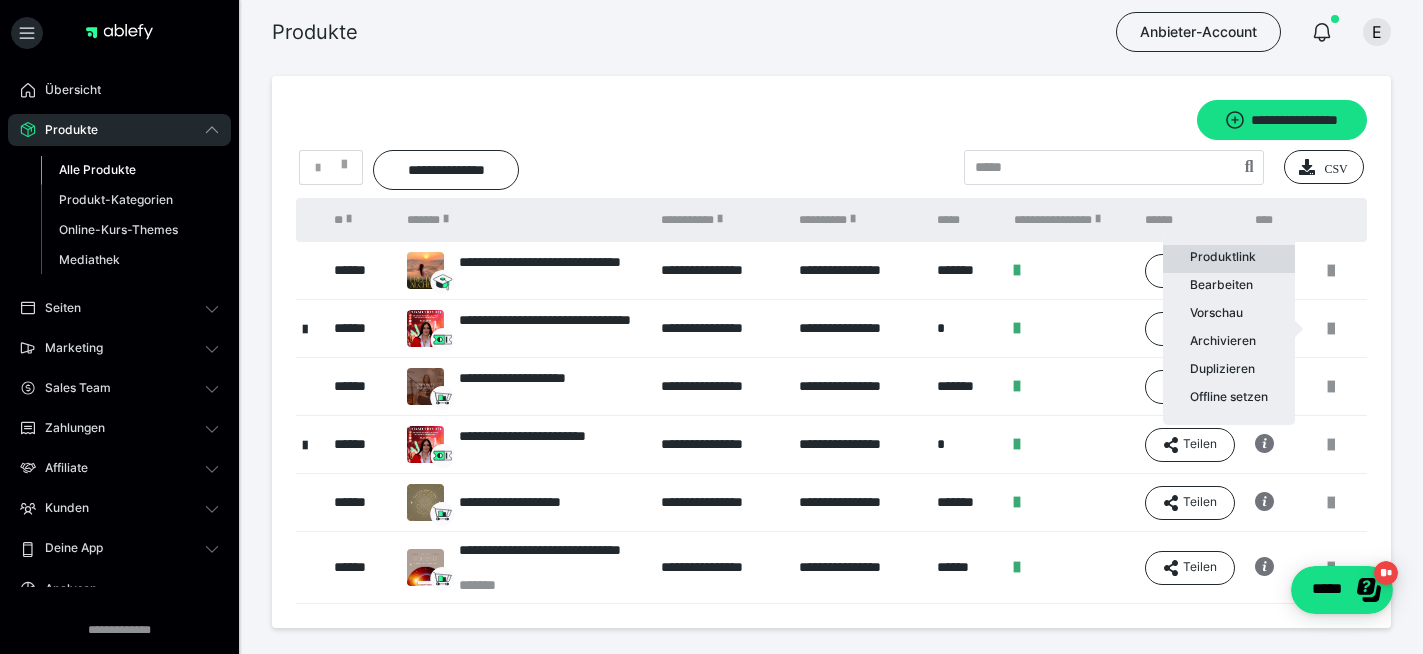 click on "Produktlink" at bounding box center [1229, 259] 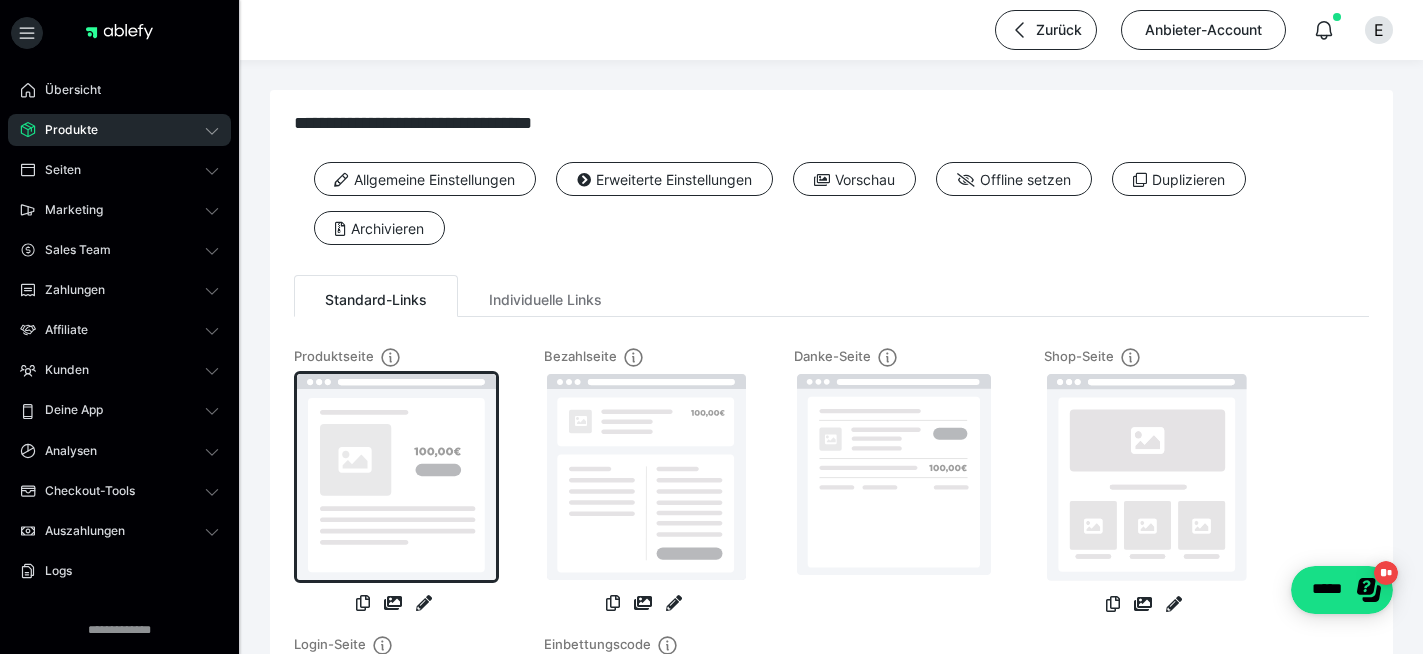 click at bounding box center (396, 477) 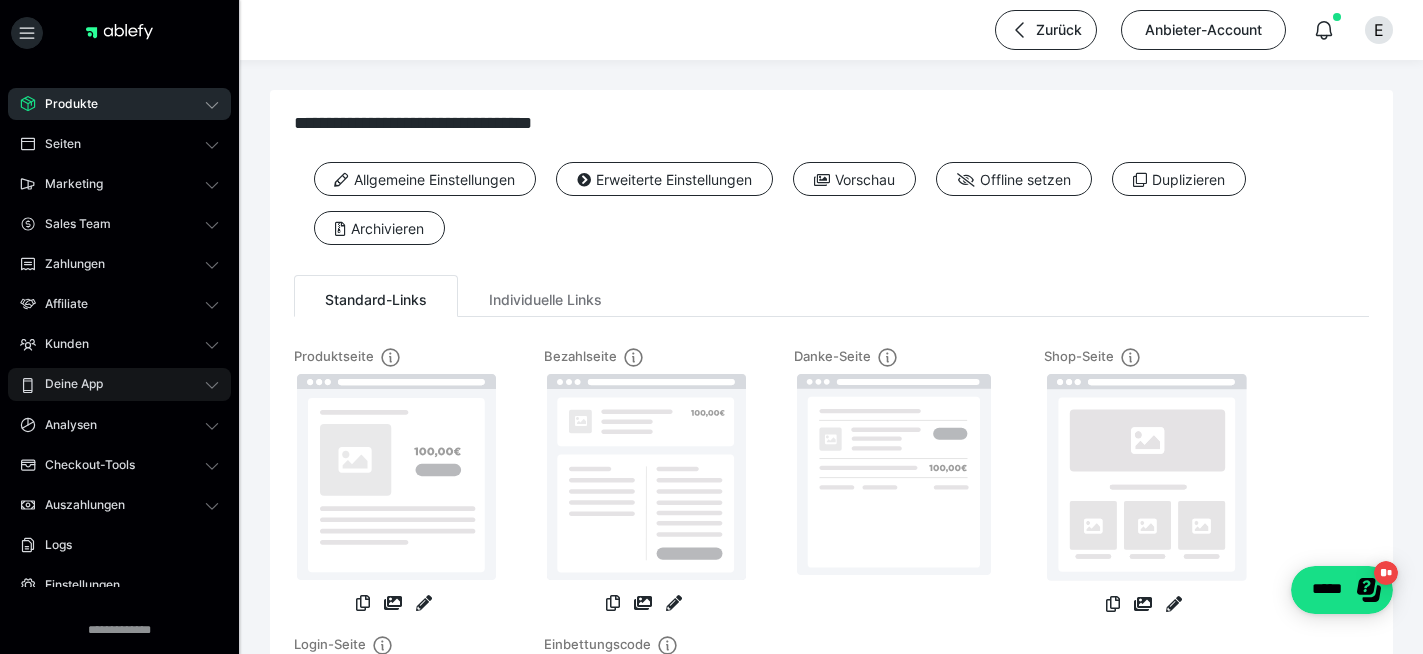 scroll, scrollTop: 0, scrollLeft: 0, axis: both 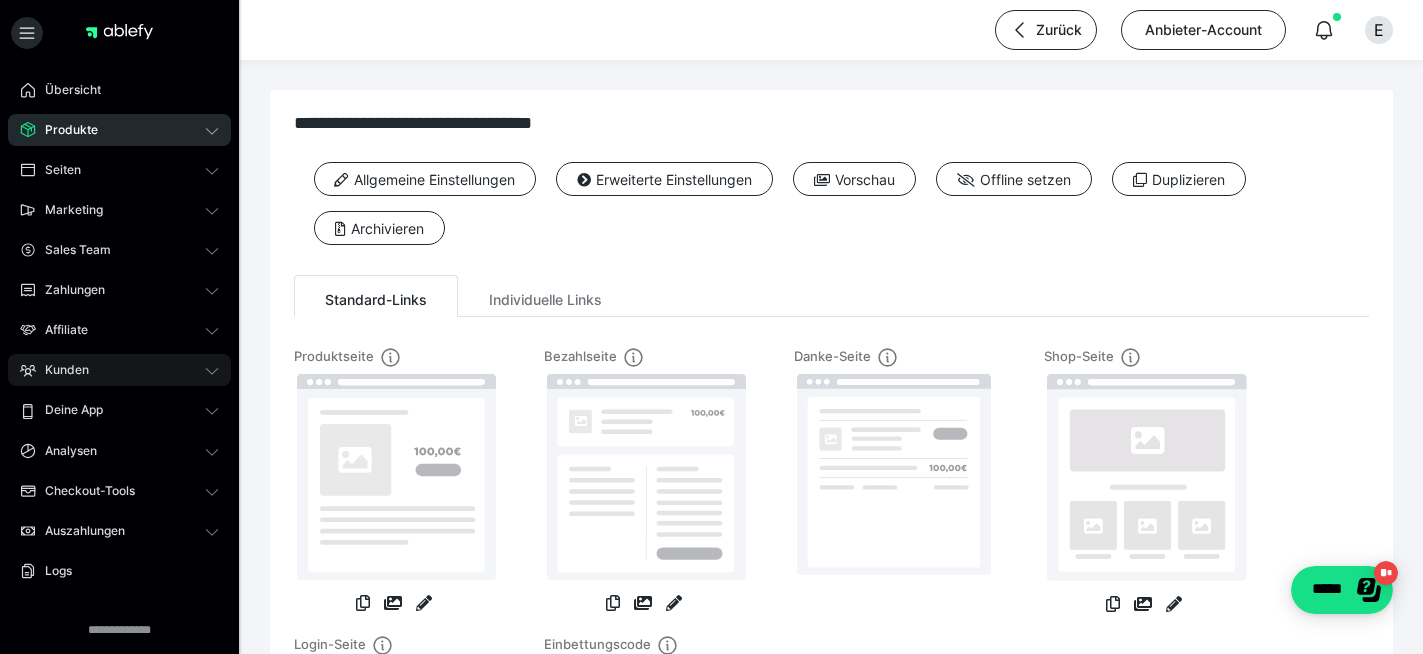 click on "Kunden" at bounding box center (60, 370) 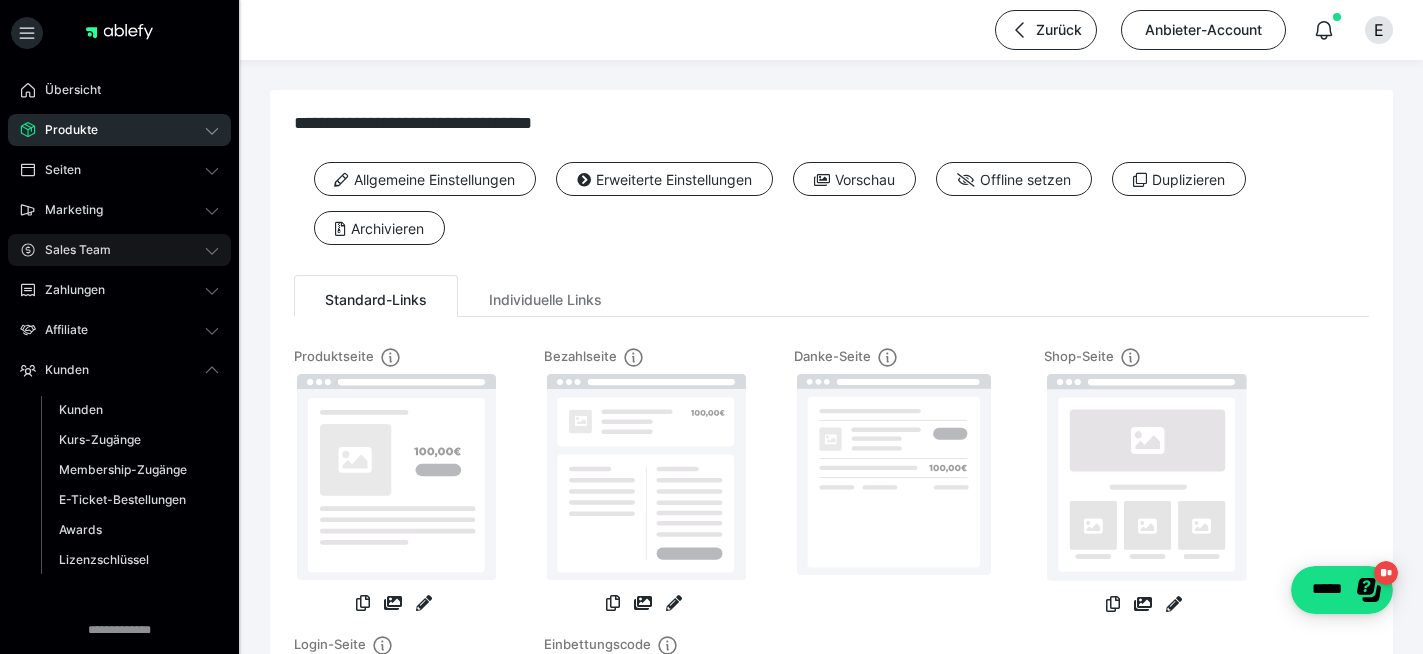 scroll, scrollTop: 14, scrollLeft: 0, axis: vertical 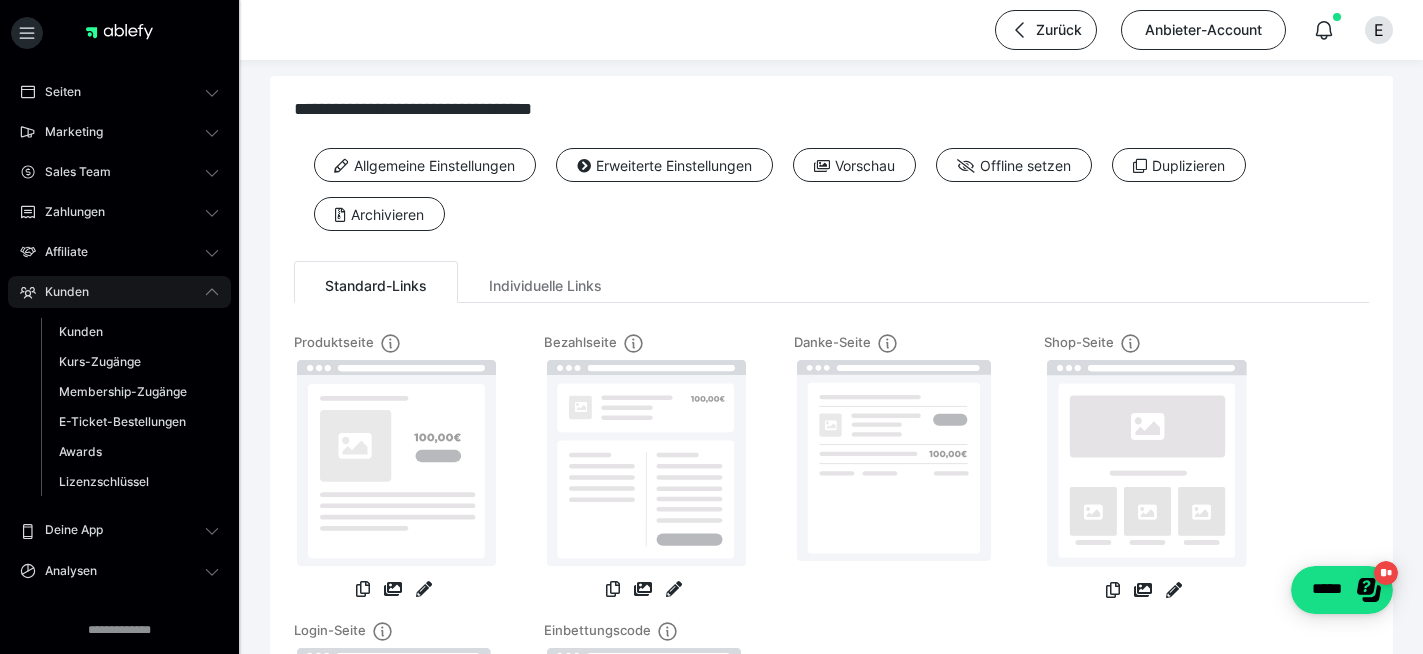 click on "Kunden" at bounding box center (119, 292) 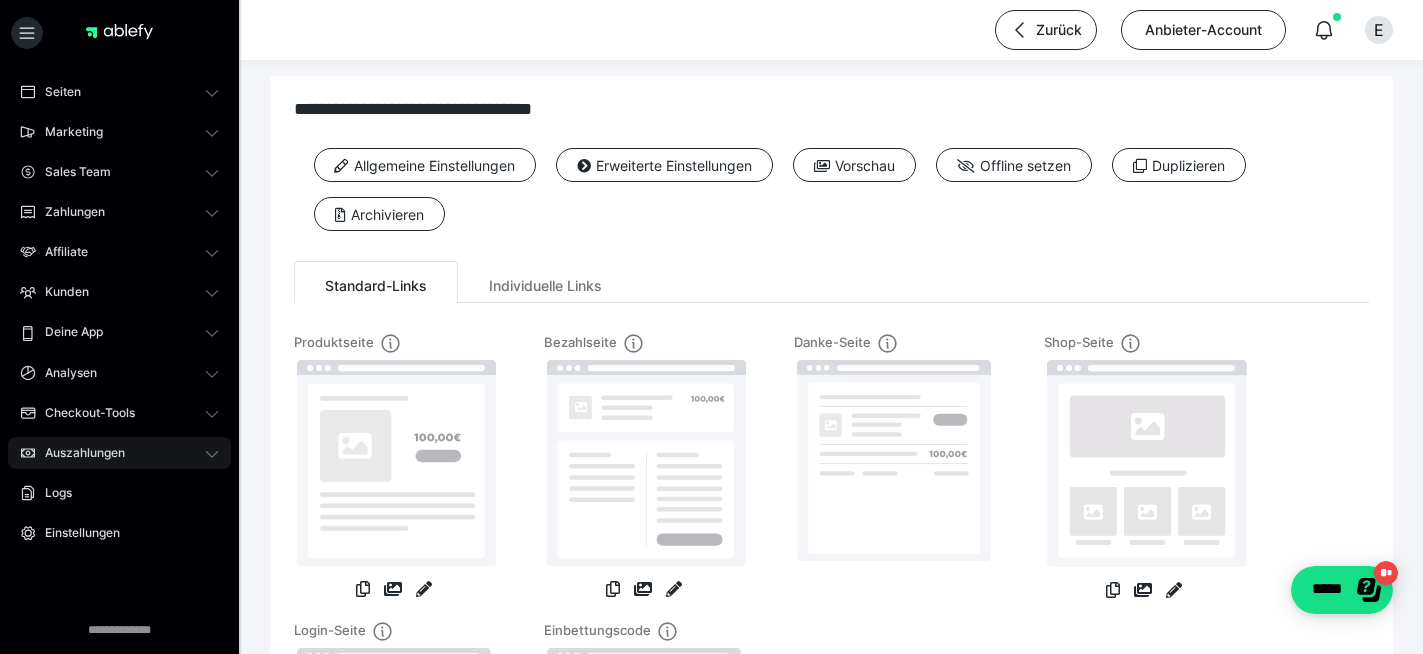 click on "Auszahlungen" at bounding box center (119, 453) 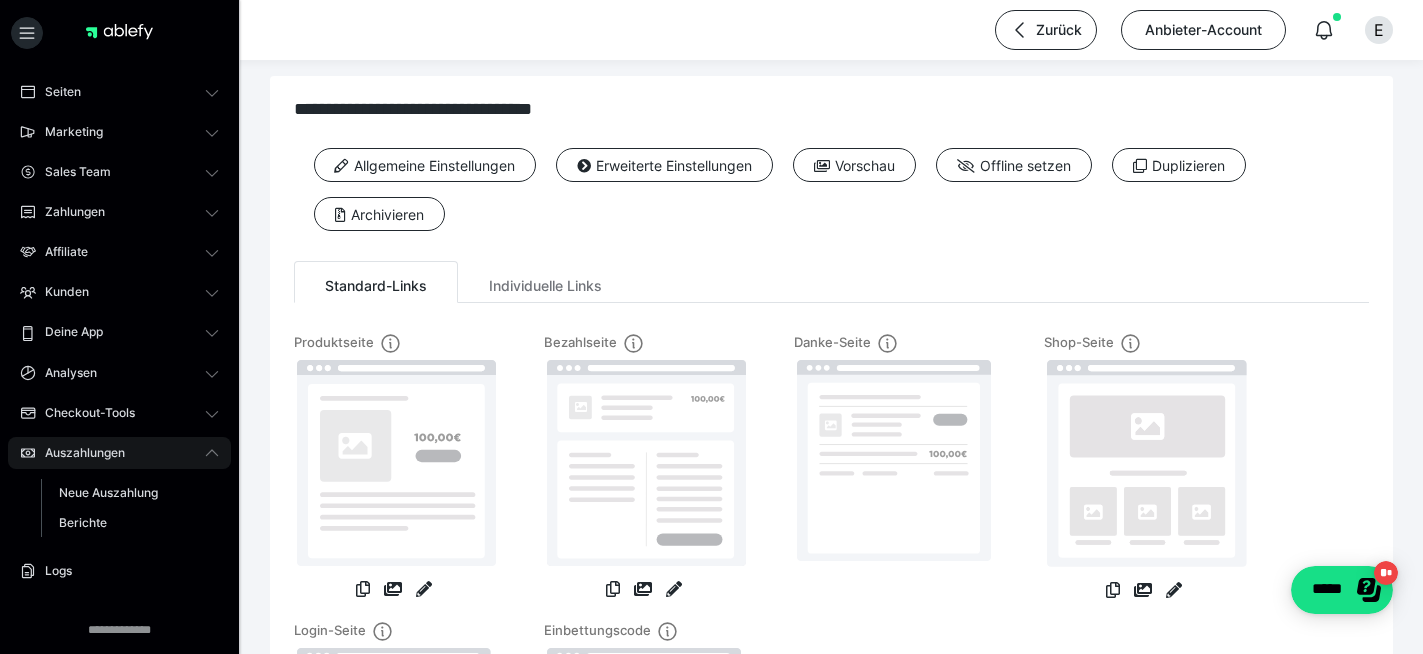 click on "Auszahlungen" at bounding box center [78, 453] 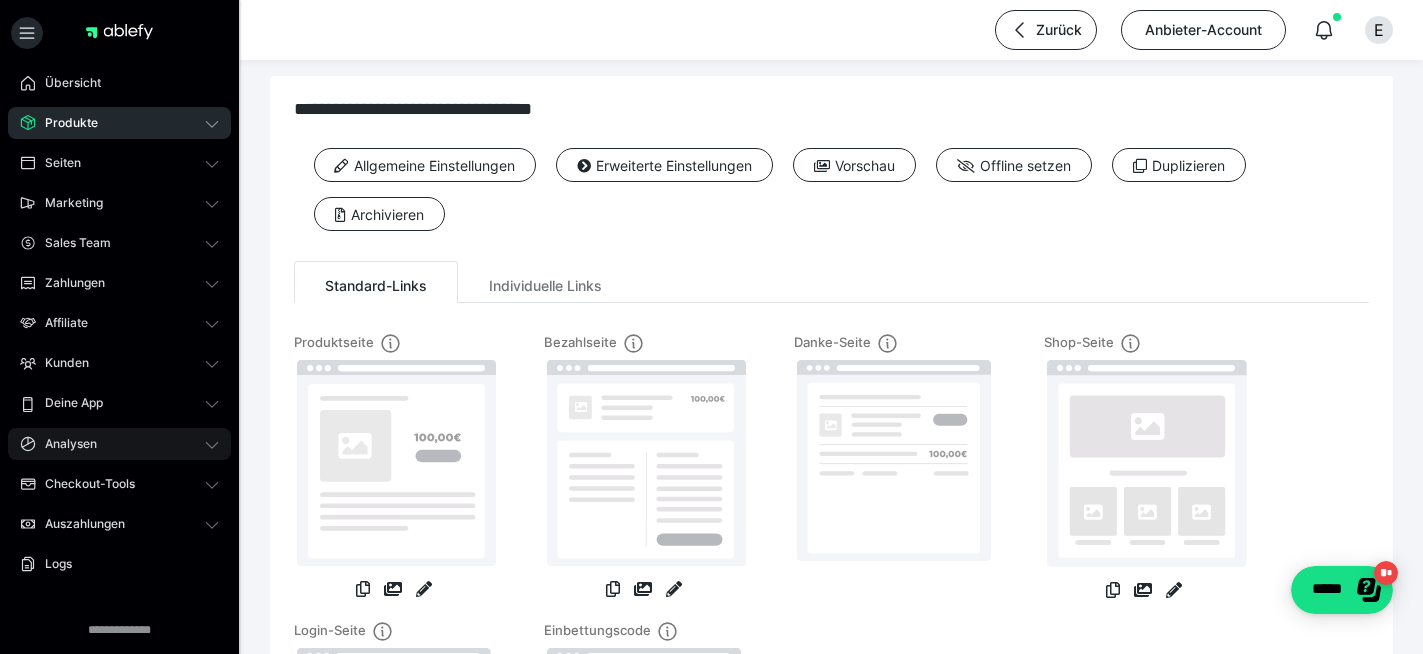 scroll, scrollTop: 0, scrollLeft: 0, axis: both 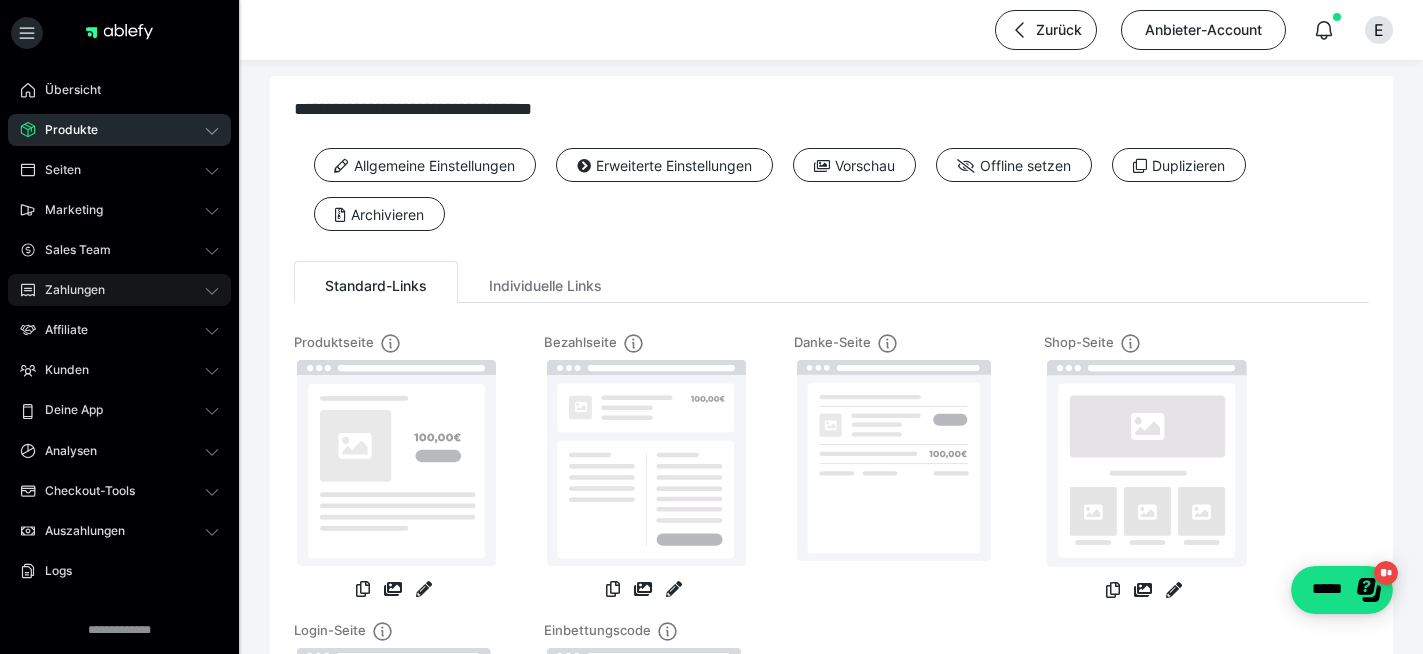 click on "Zahlungen" at bounding box center (68, 290) 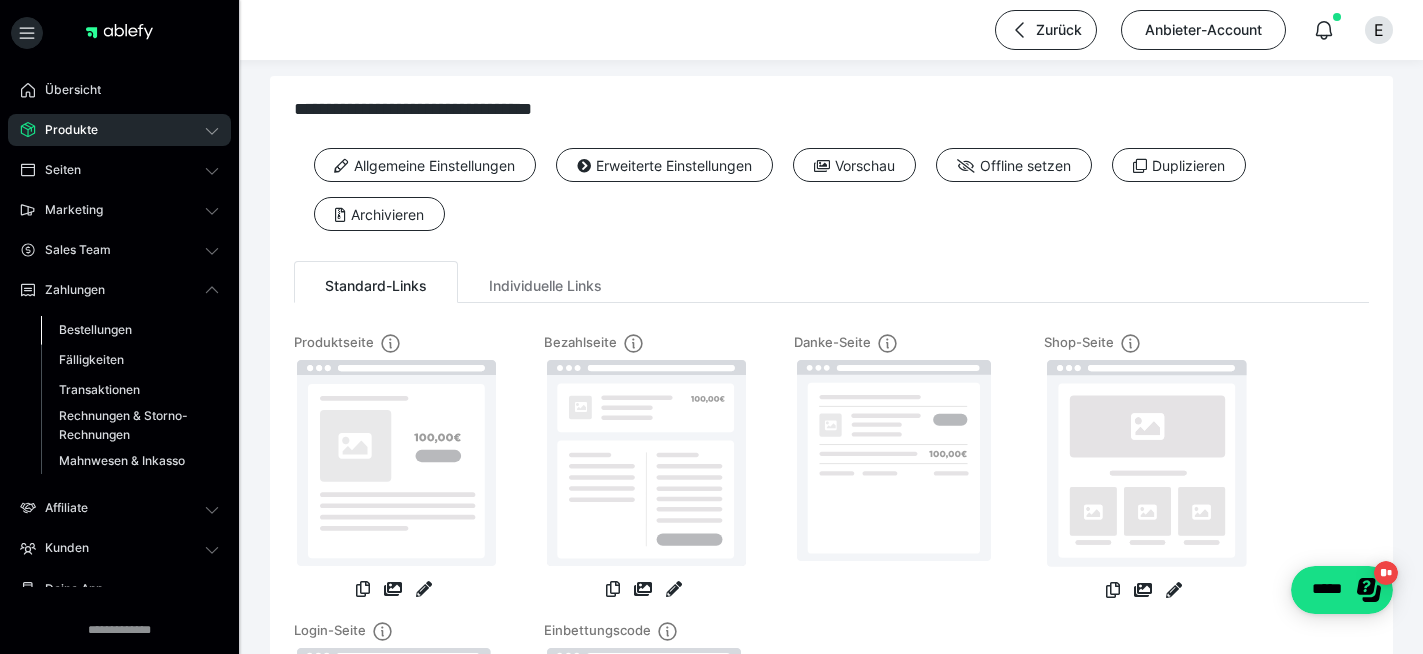 click on "Bestellungen" at bounding box center (95, 329) 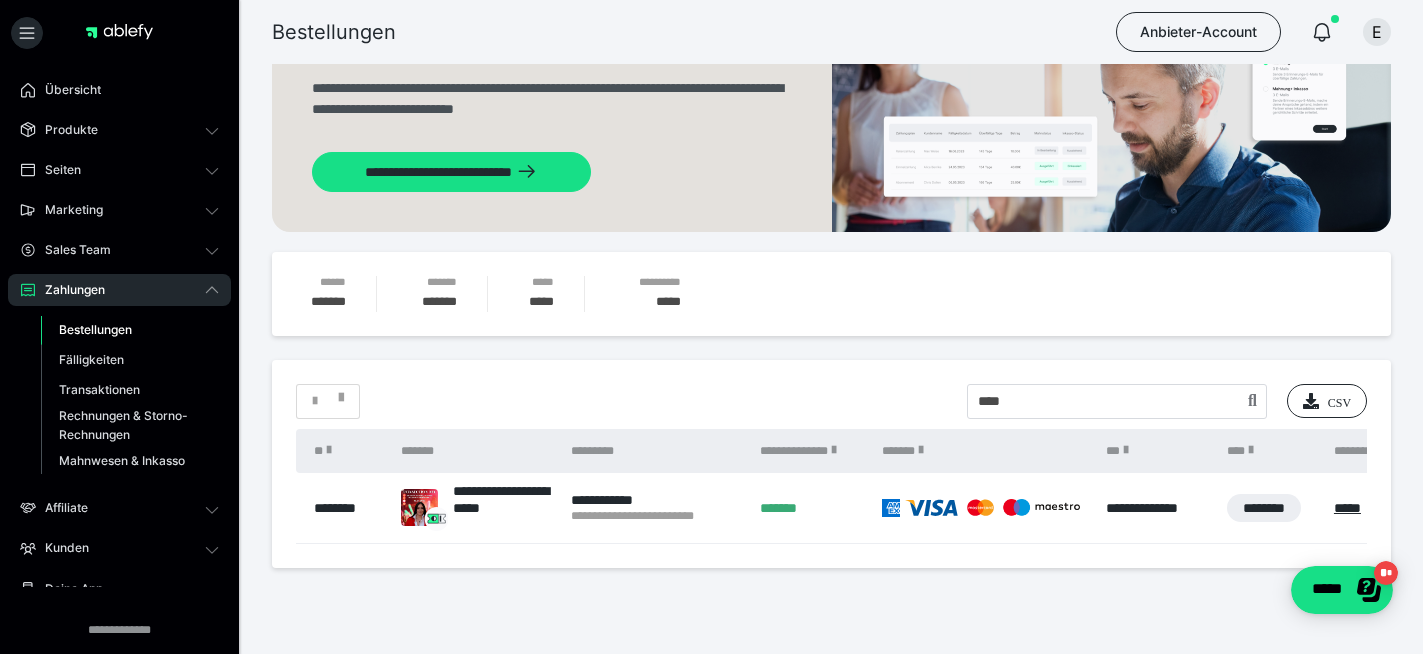 scroll, scrollTop: 140, scrollLeft: 0, axis: vertical 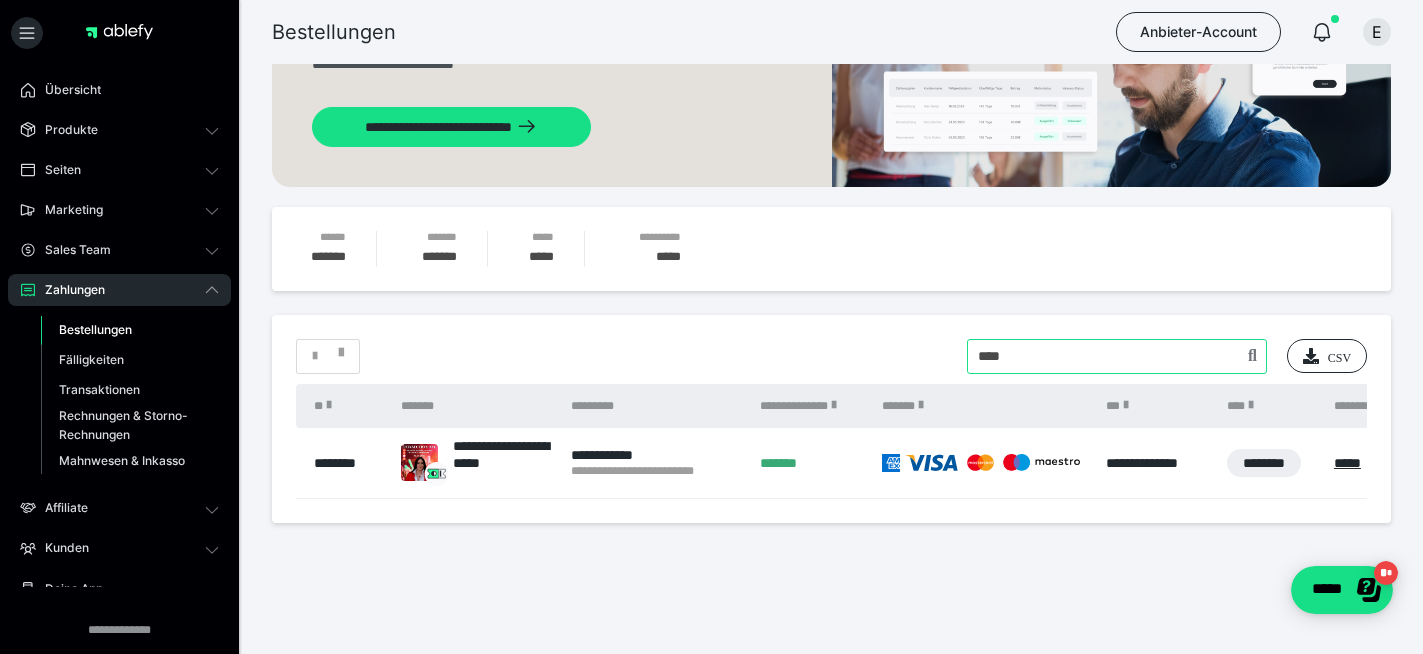 click at bounding box center [1117, 356] 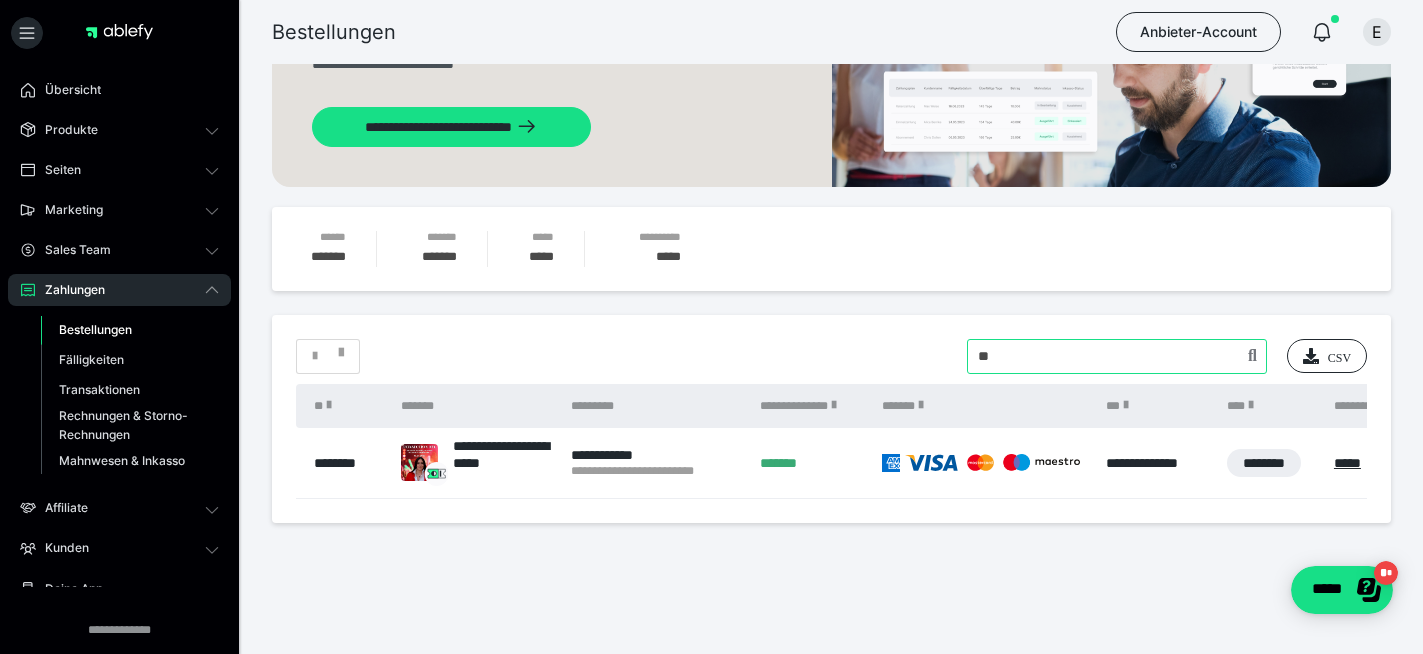 type on "*" 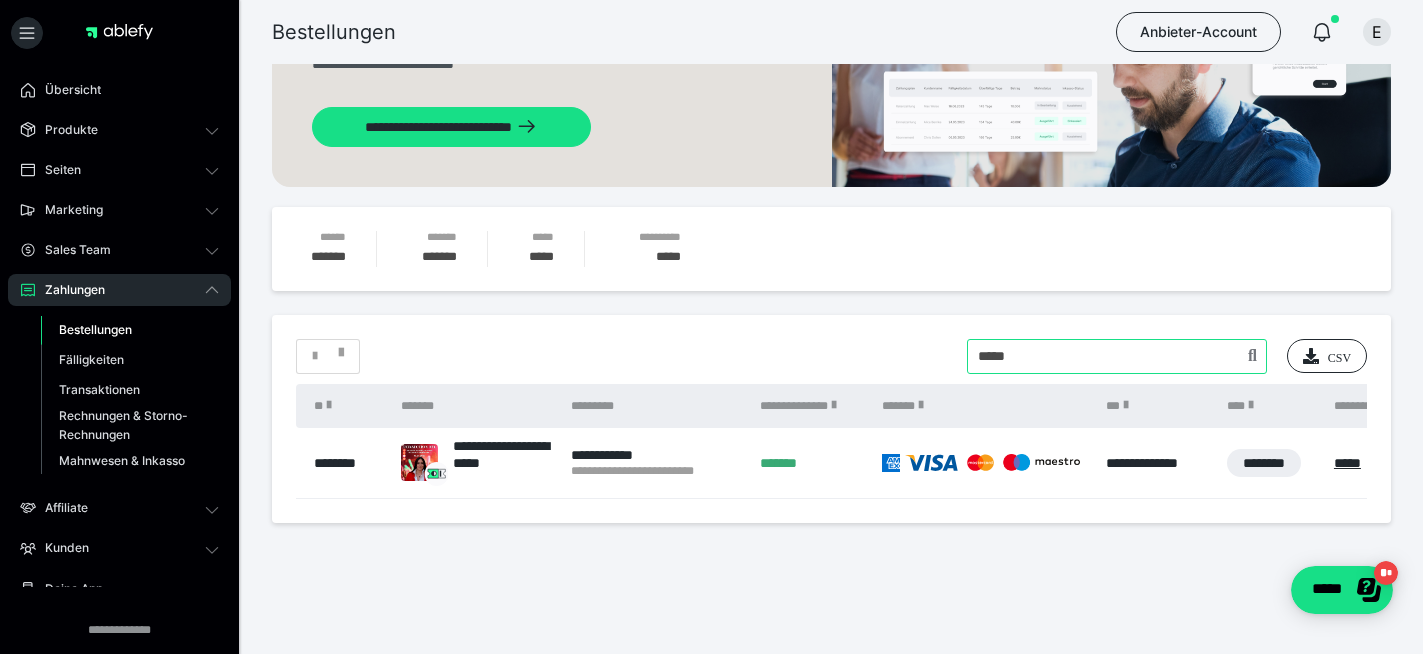 type on "*****" 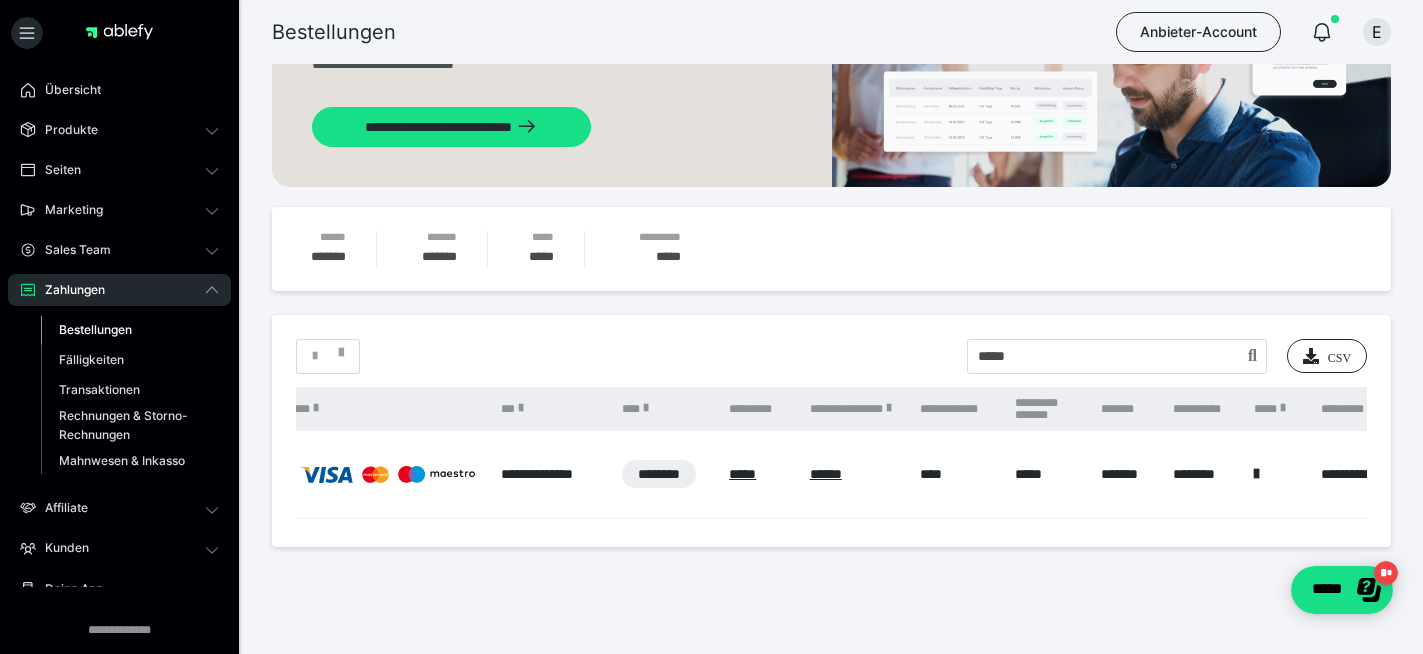 scroll, scrollTop: 0, scrollLeft: 956, axis: horizontal 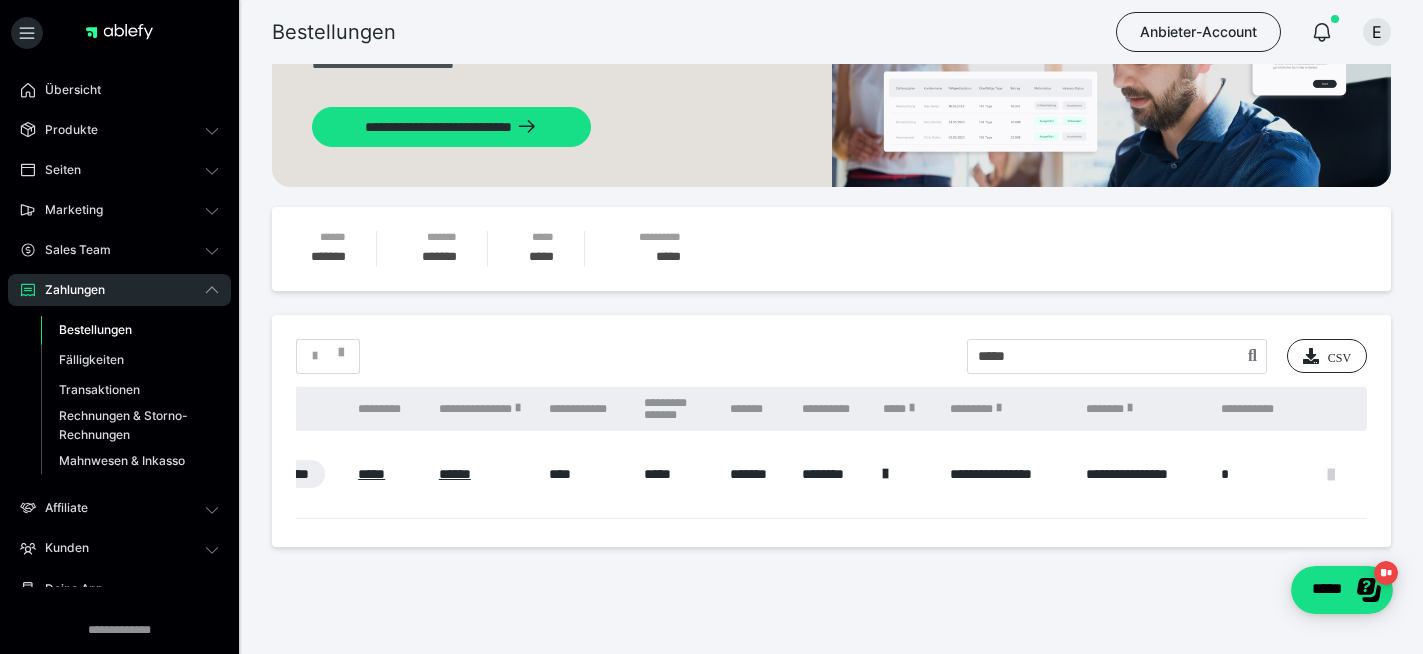 click at bounding box center [1331, 475] 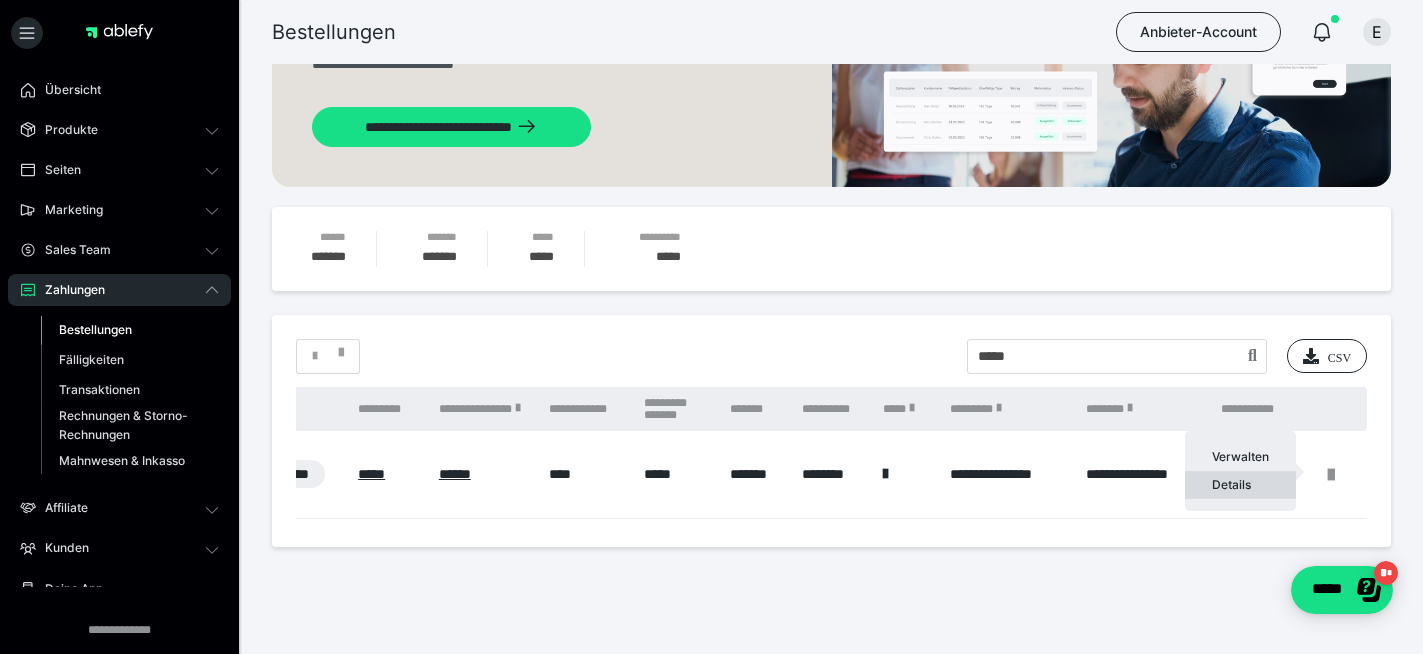 click on "Details" at bounding box center (1240, 485) 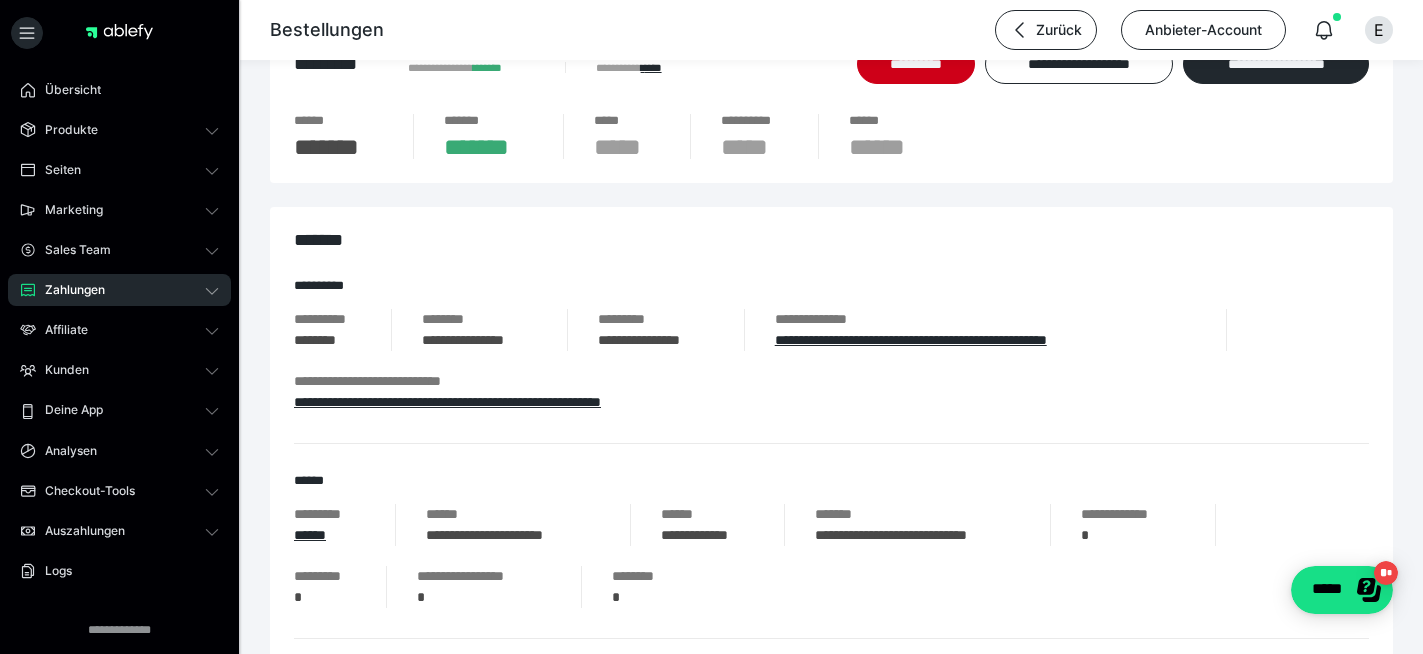 scroll, scrollTop: 92, scrollLeft: 0, axis: vertical 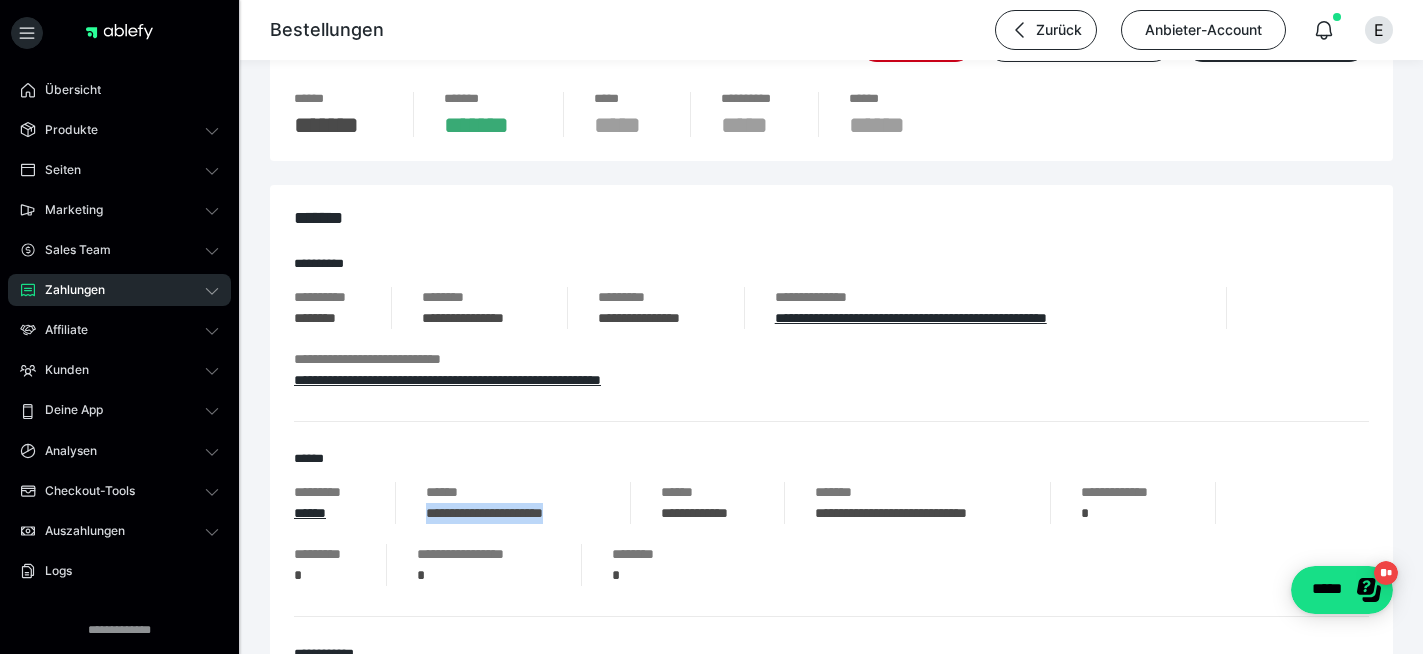 drag, startPoint x: 424, startPoint y: 516, endPoint x: 598, endPoint y: 521, distance: 174.07182 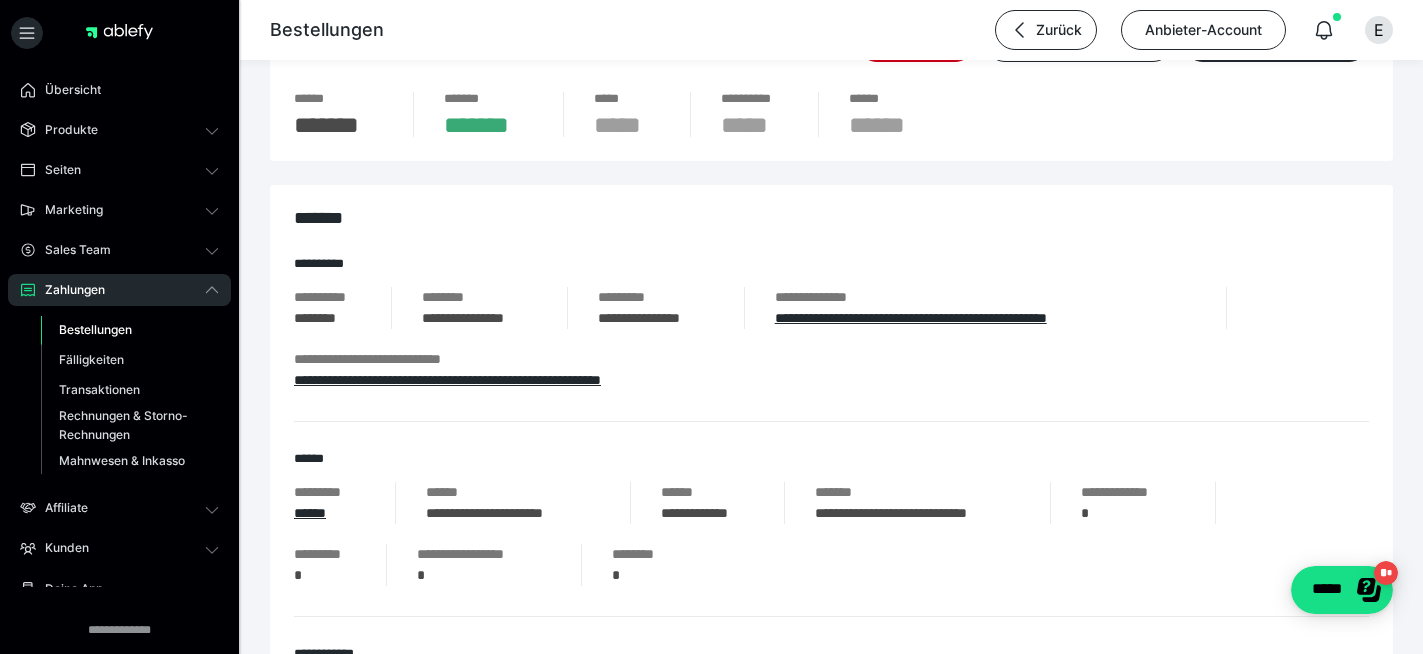 click on "Bestellungen" at bounding box center [95, 329] 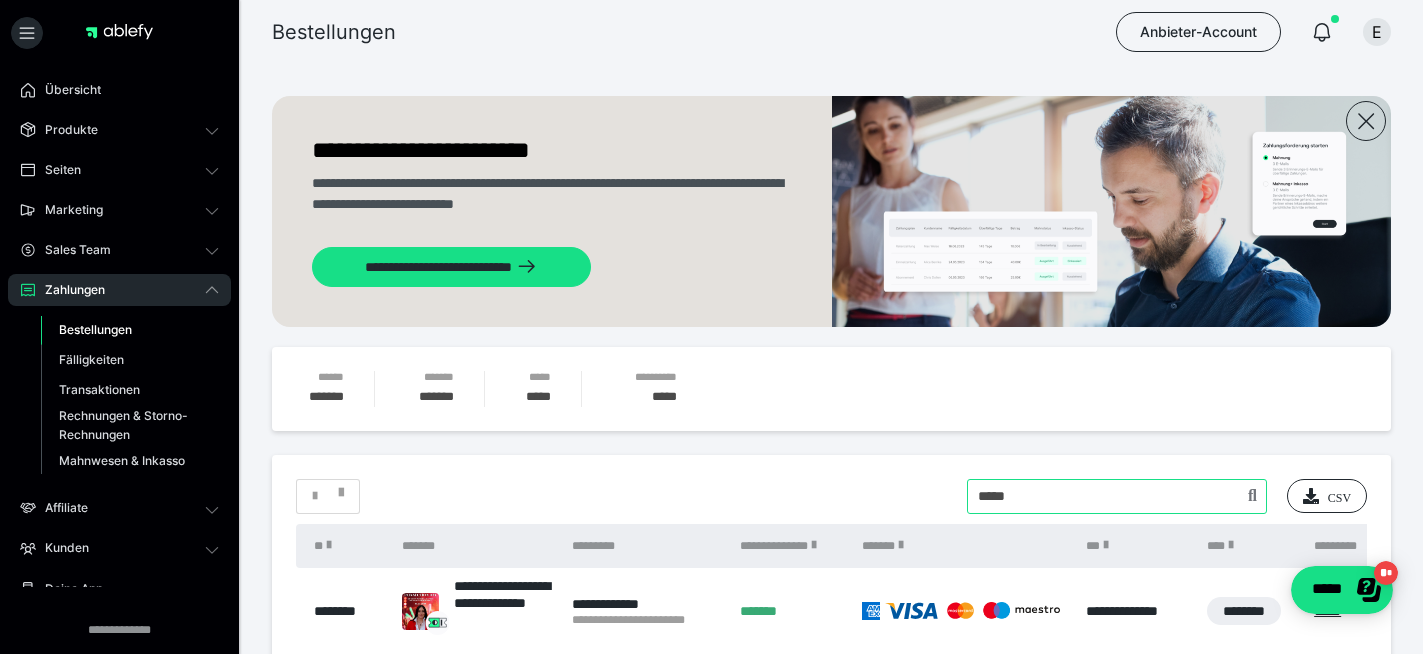 click at bounding box center (1117, 496) 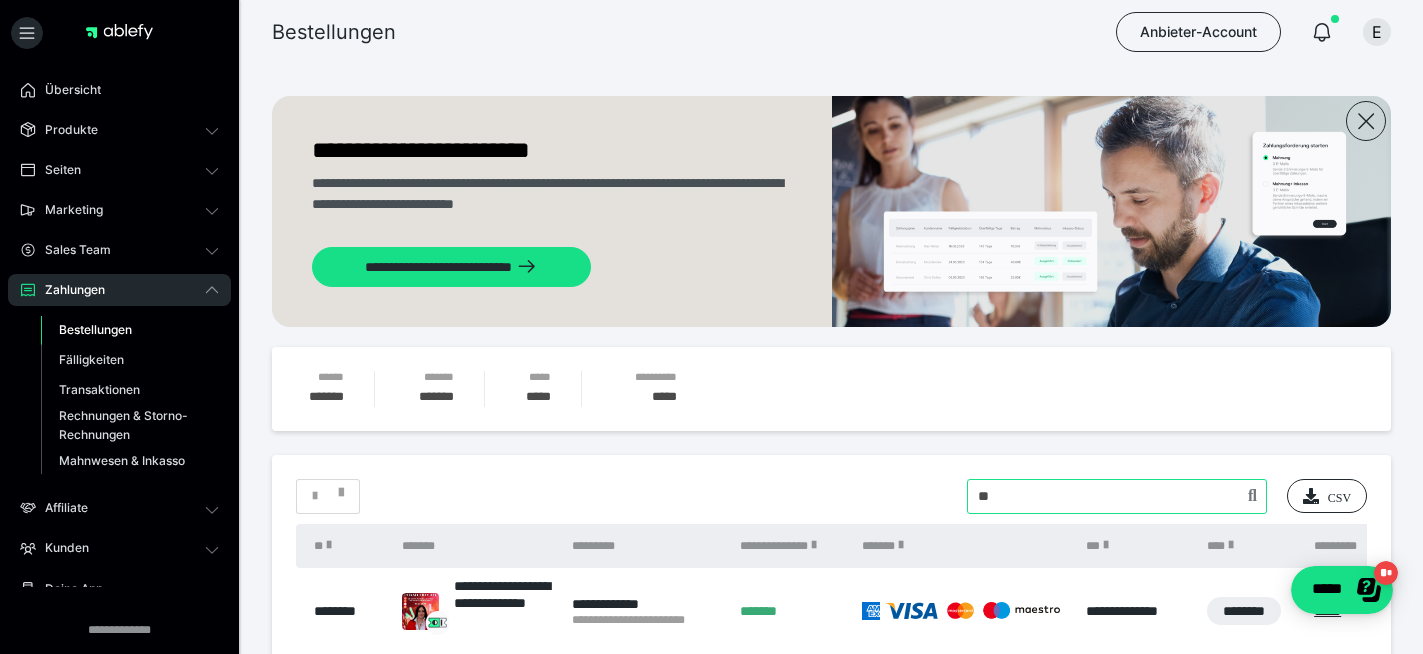 type on "*" 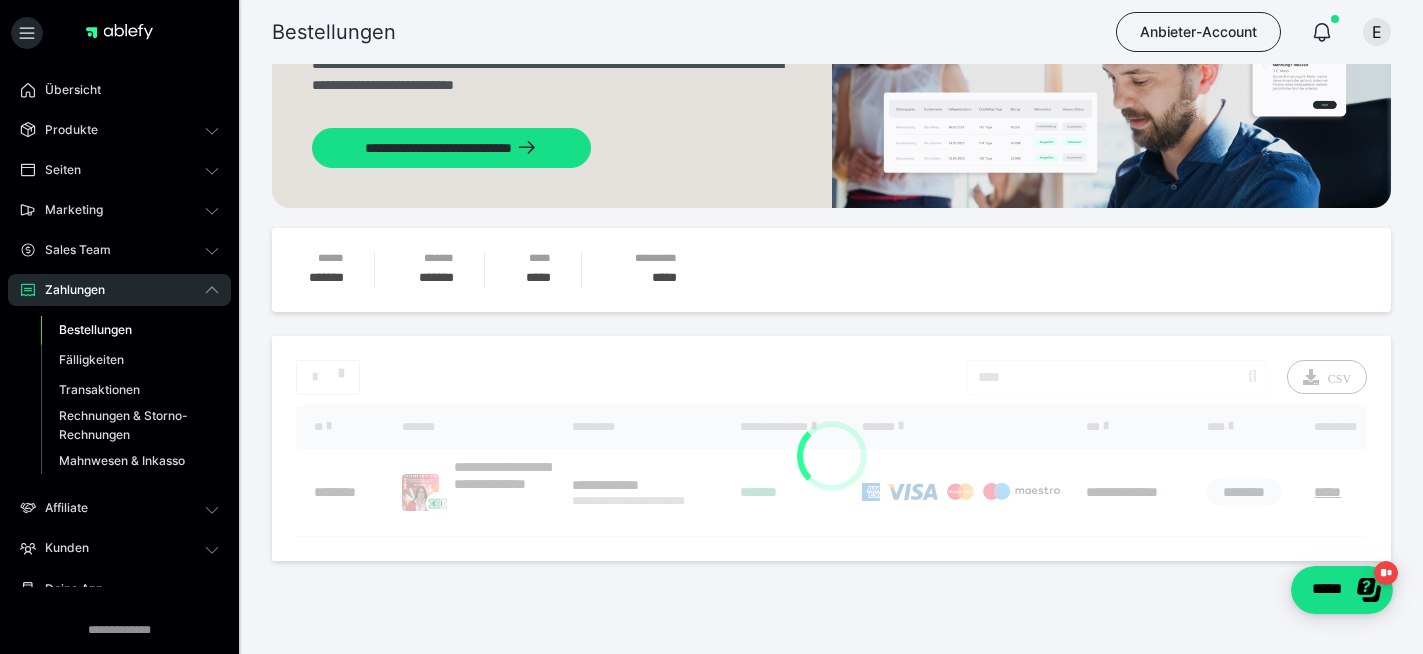 scroll, scrollTop: 157, scrollLeft: 0, axis: vertical 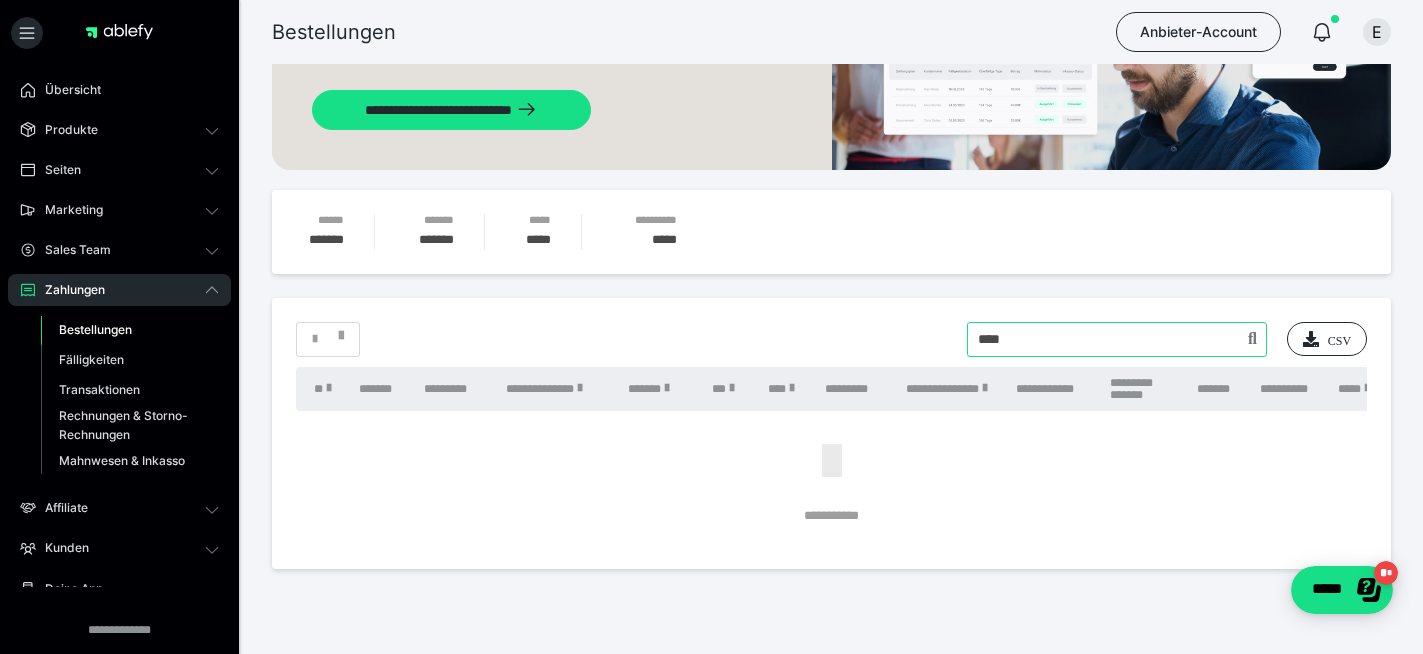 click at bounding box center (1117, 339) 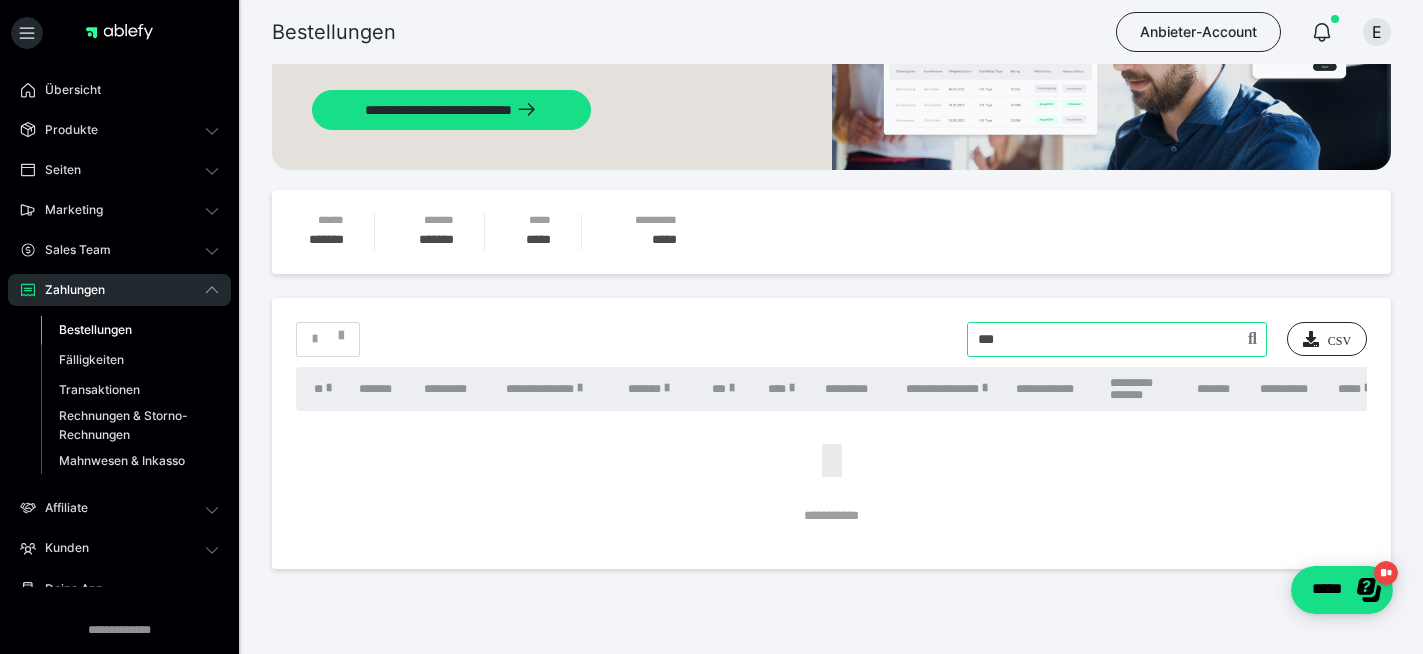 type on "***" 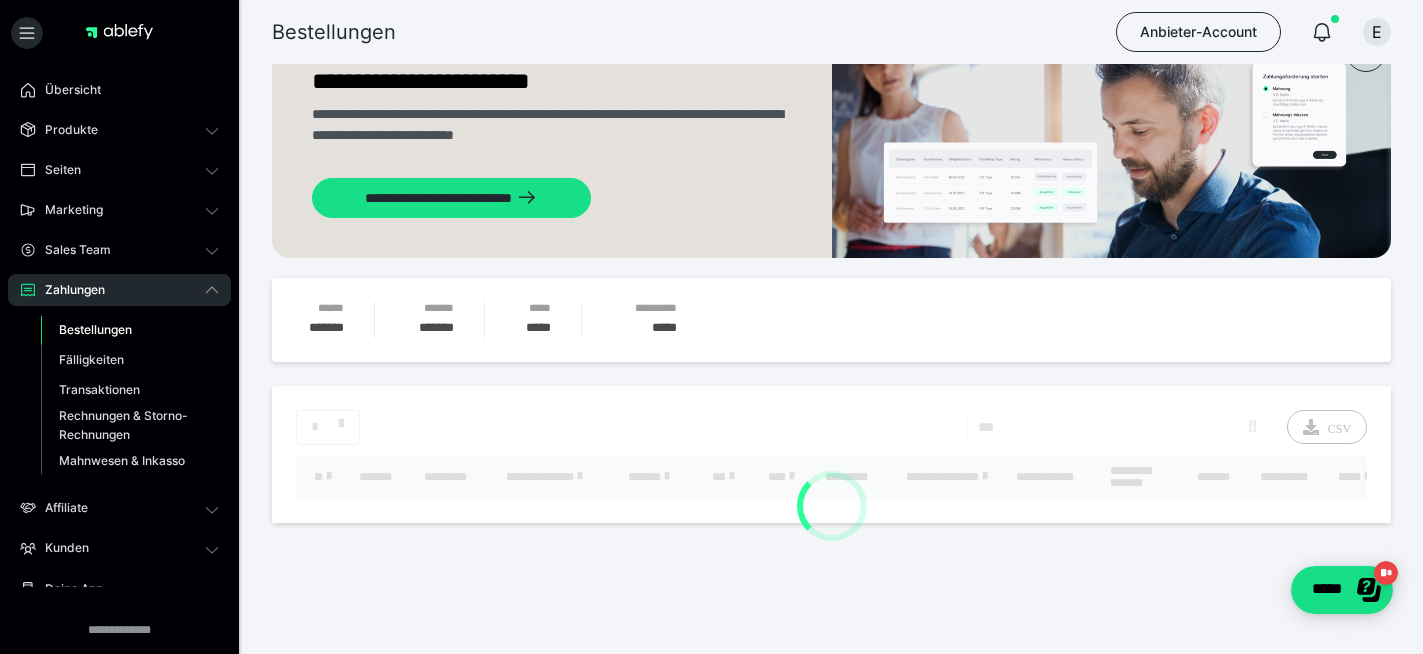 scroll, scrollTop: 157, scrollLeft: 0, axis: vertical 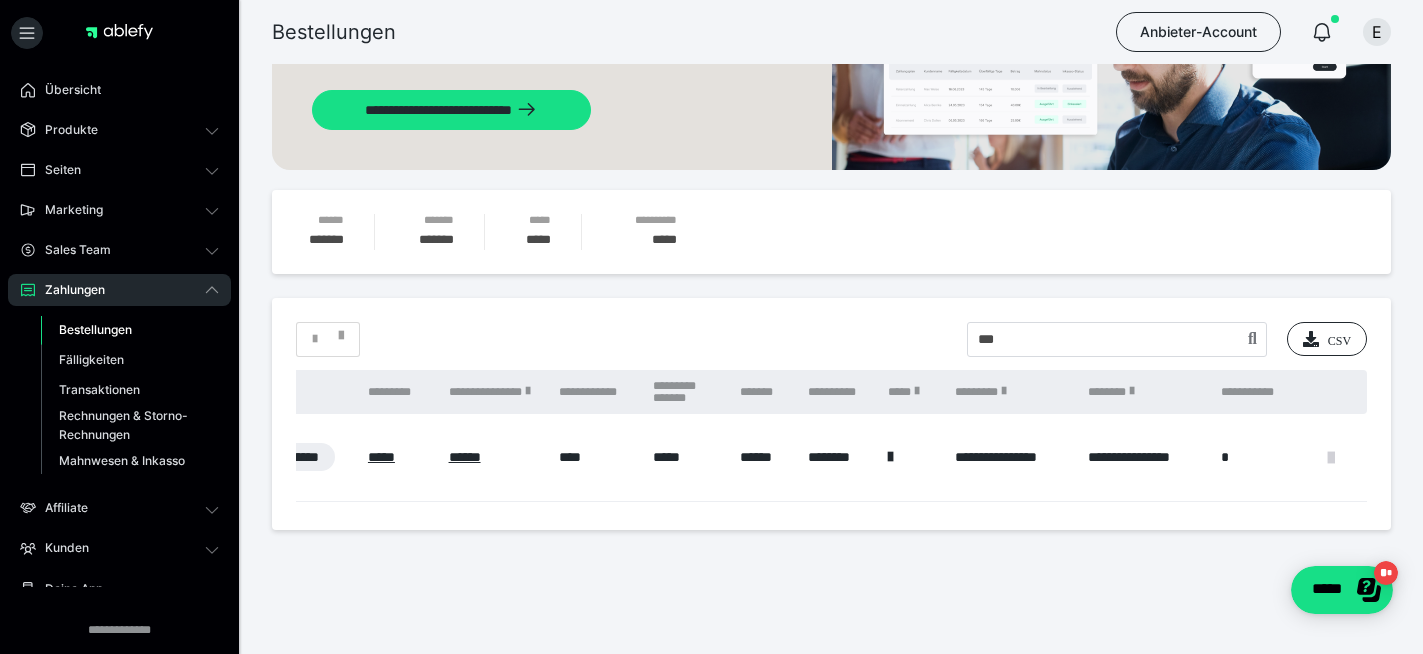 click at bounding box center [1331, 458] 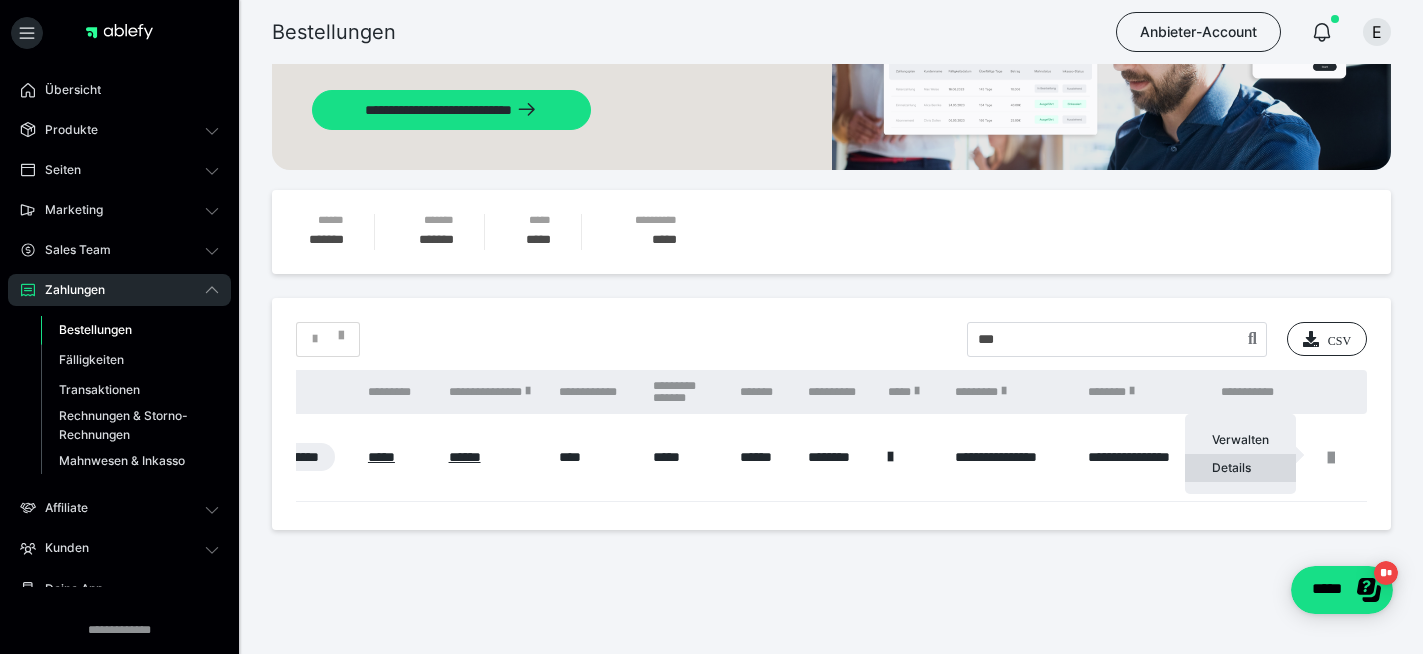 click on "Details" at bounding box center (1240, 468) 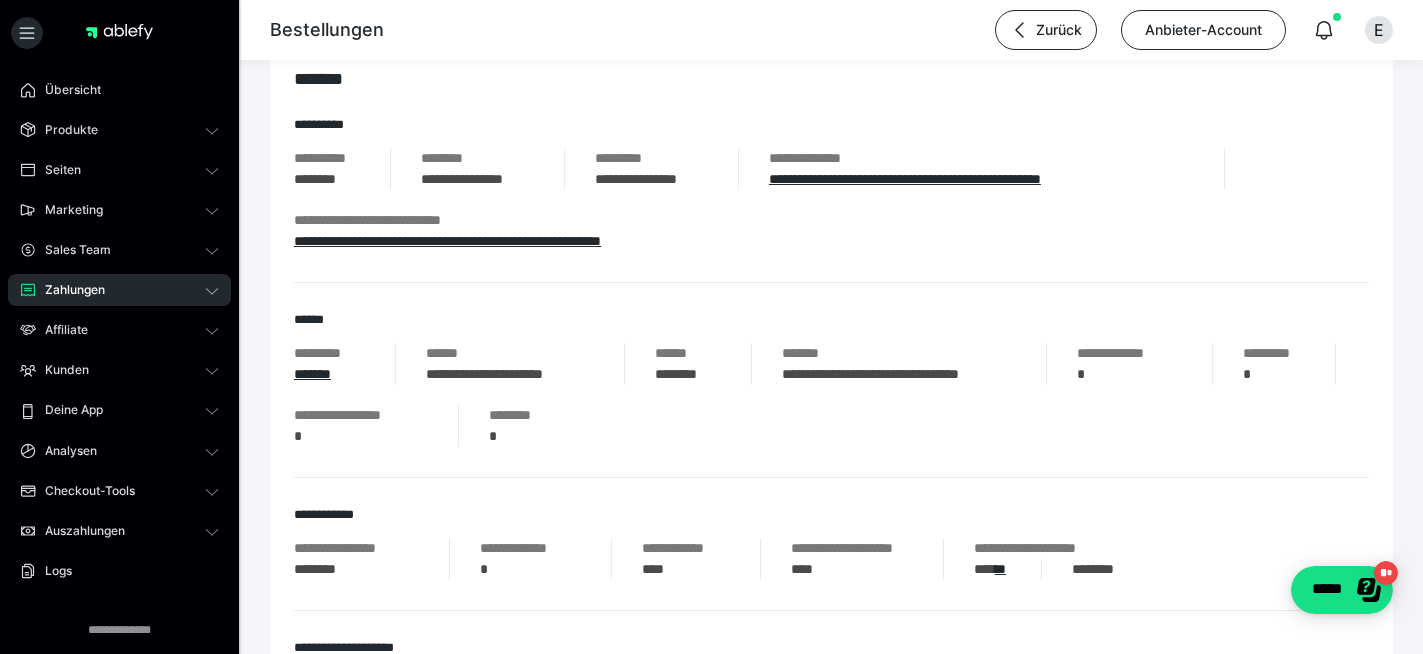 scroll, scrollTop: 238, scrollLeft: 0, axis: vertical 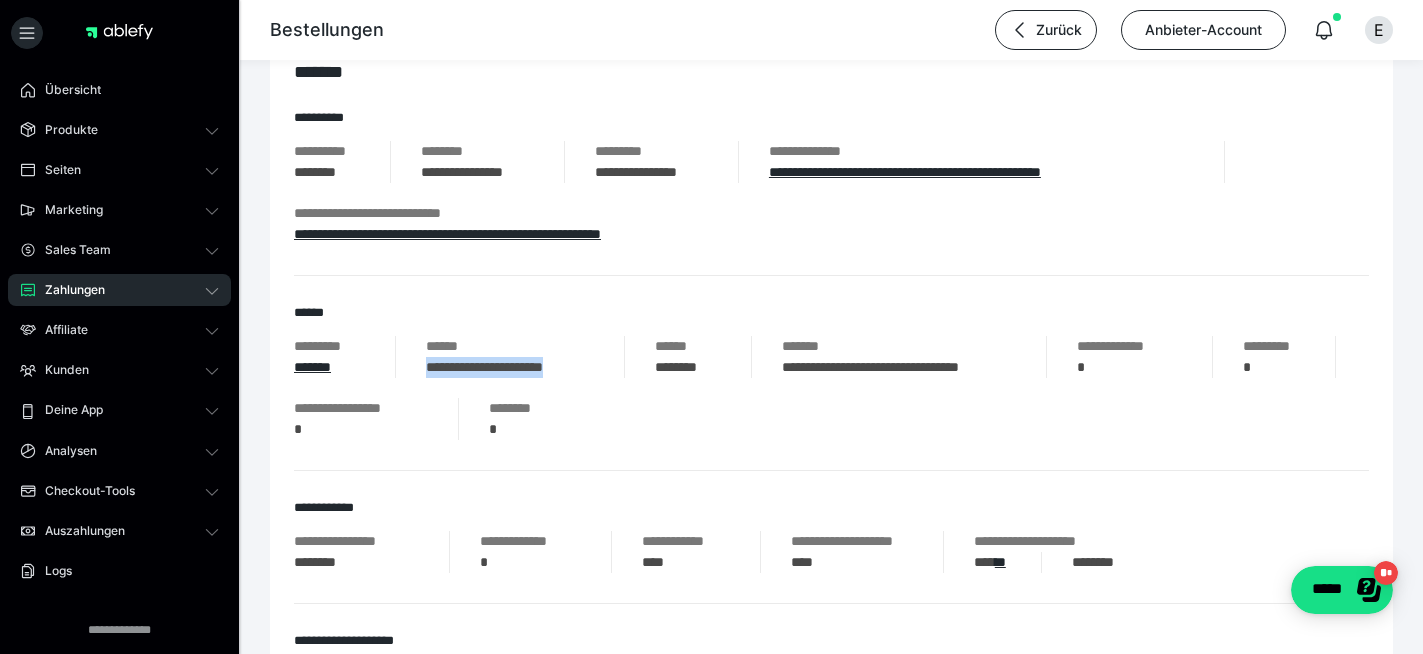 drag, startPoint x: 425, startPoint y: 363, endPoint x: 588, endPoint y: 375, distance: 163.44112 